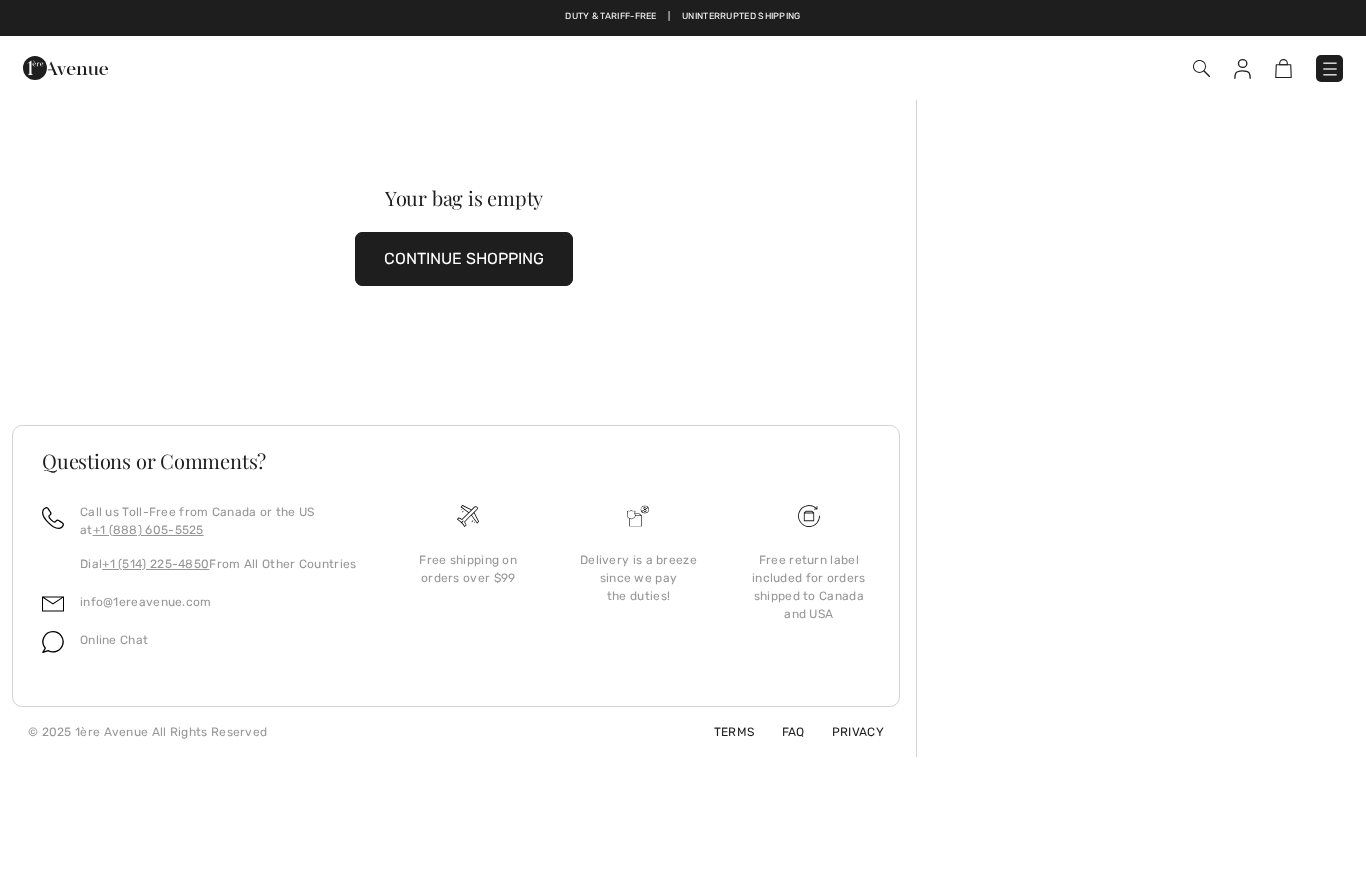 scroll, scrollTop: 0, scrollLeft: 0, axis: both 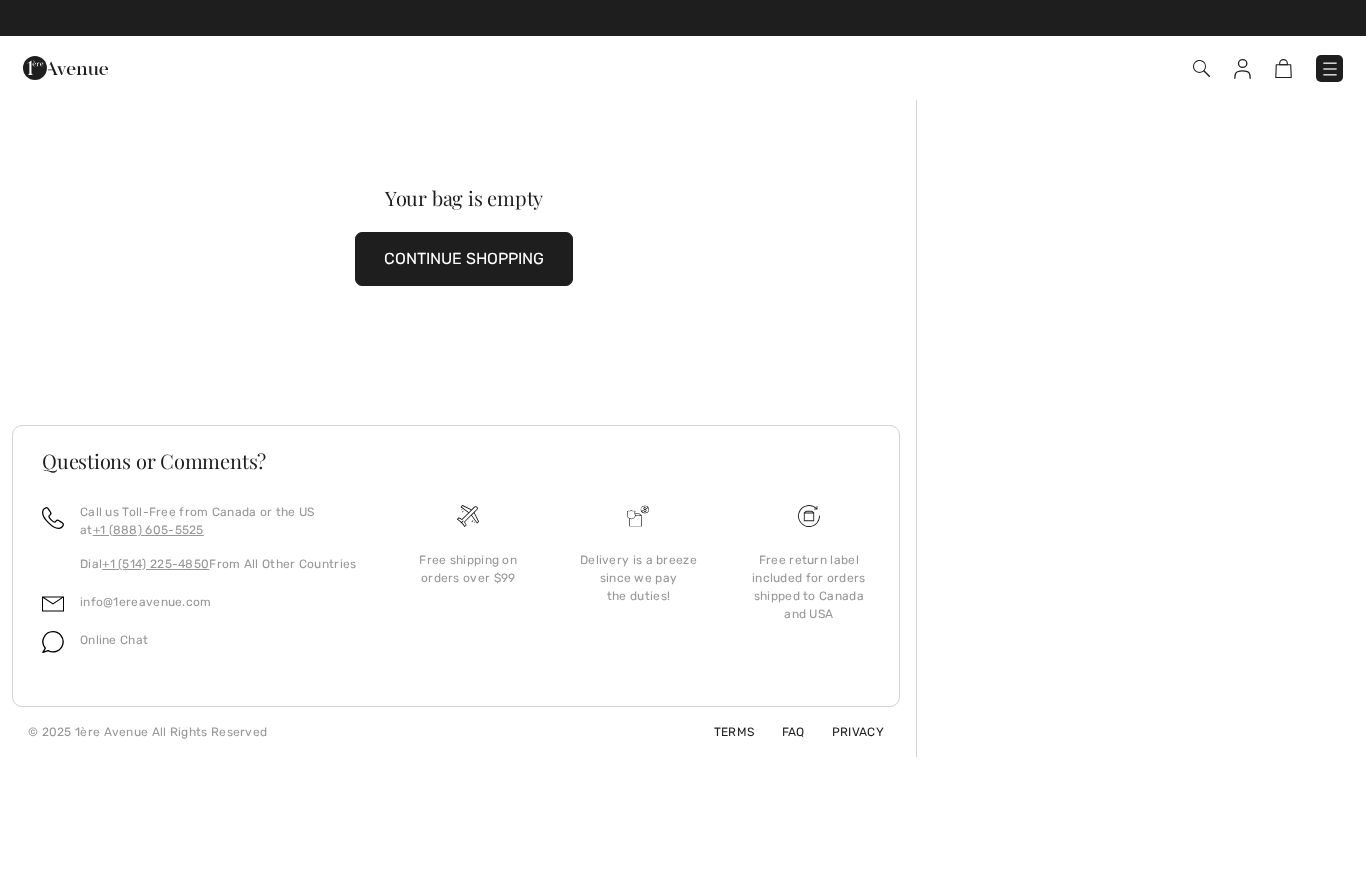 click on "CONTINUE SHOPPING" at bounding box center [464, 259] 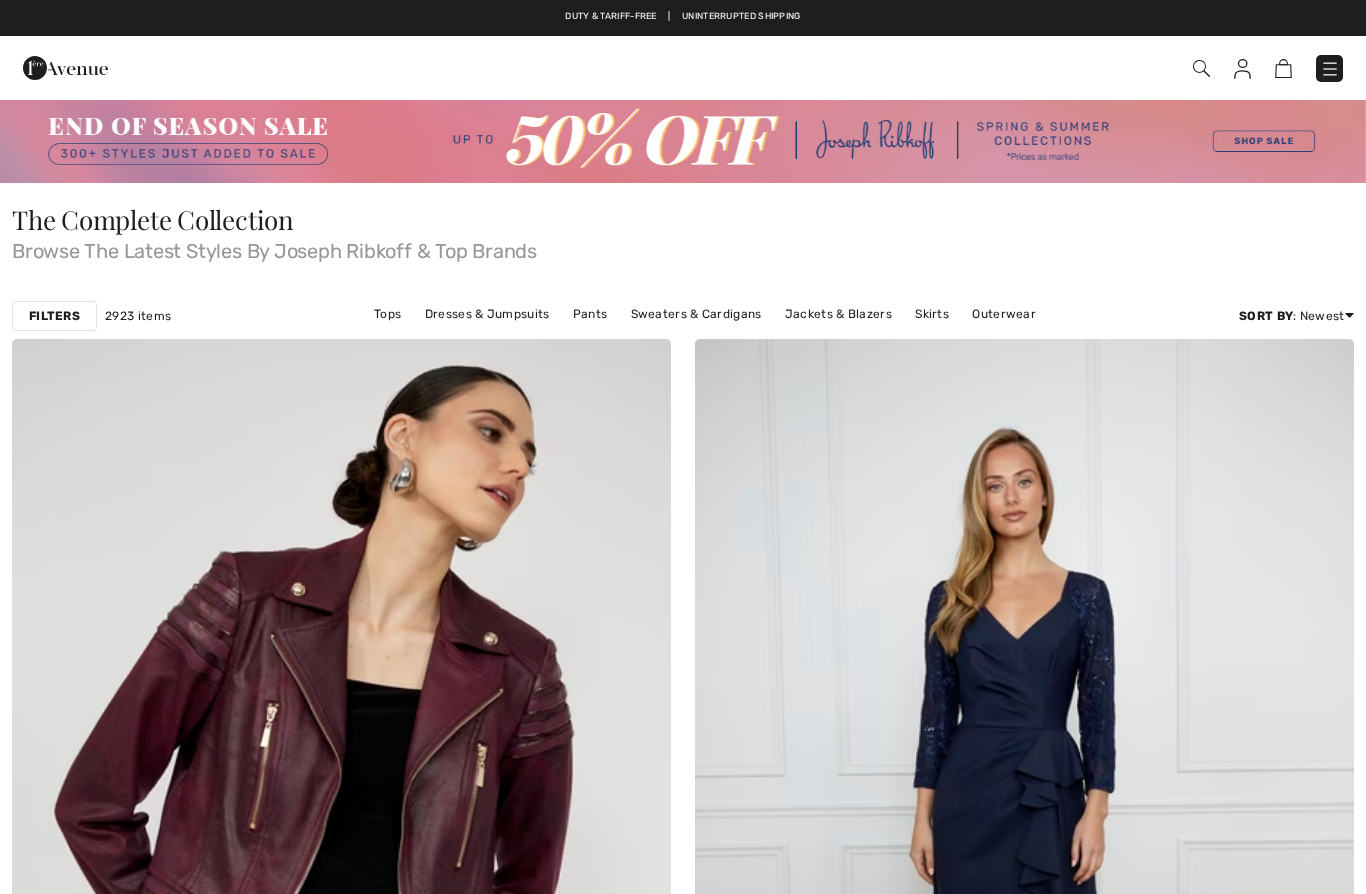 scroll, scrollTop: 0, scrollLeft: 0, axis: both 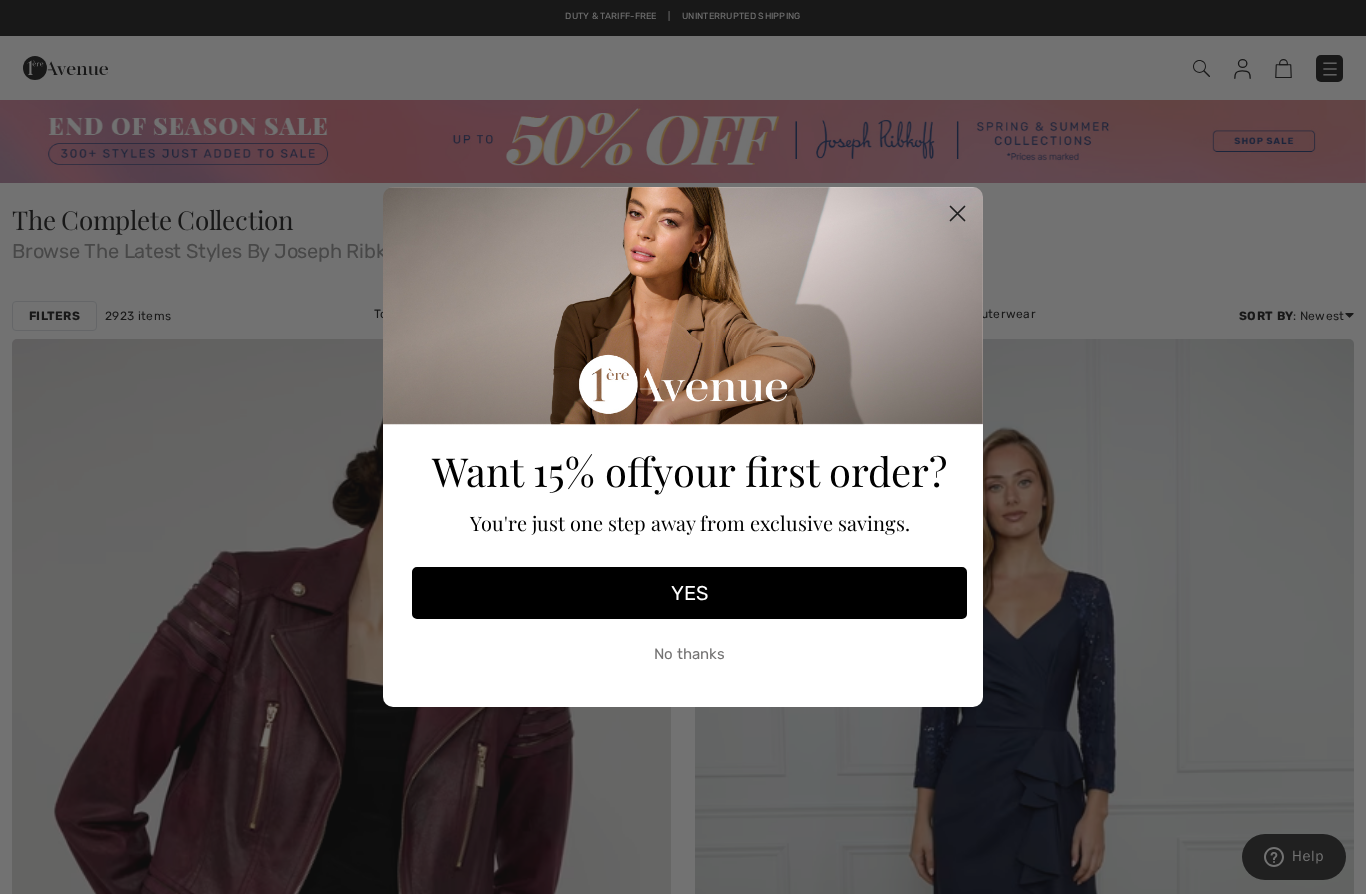 click 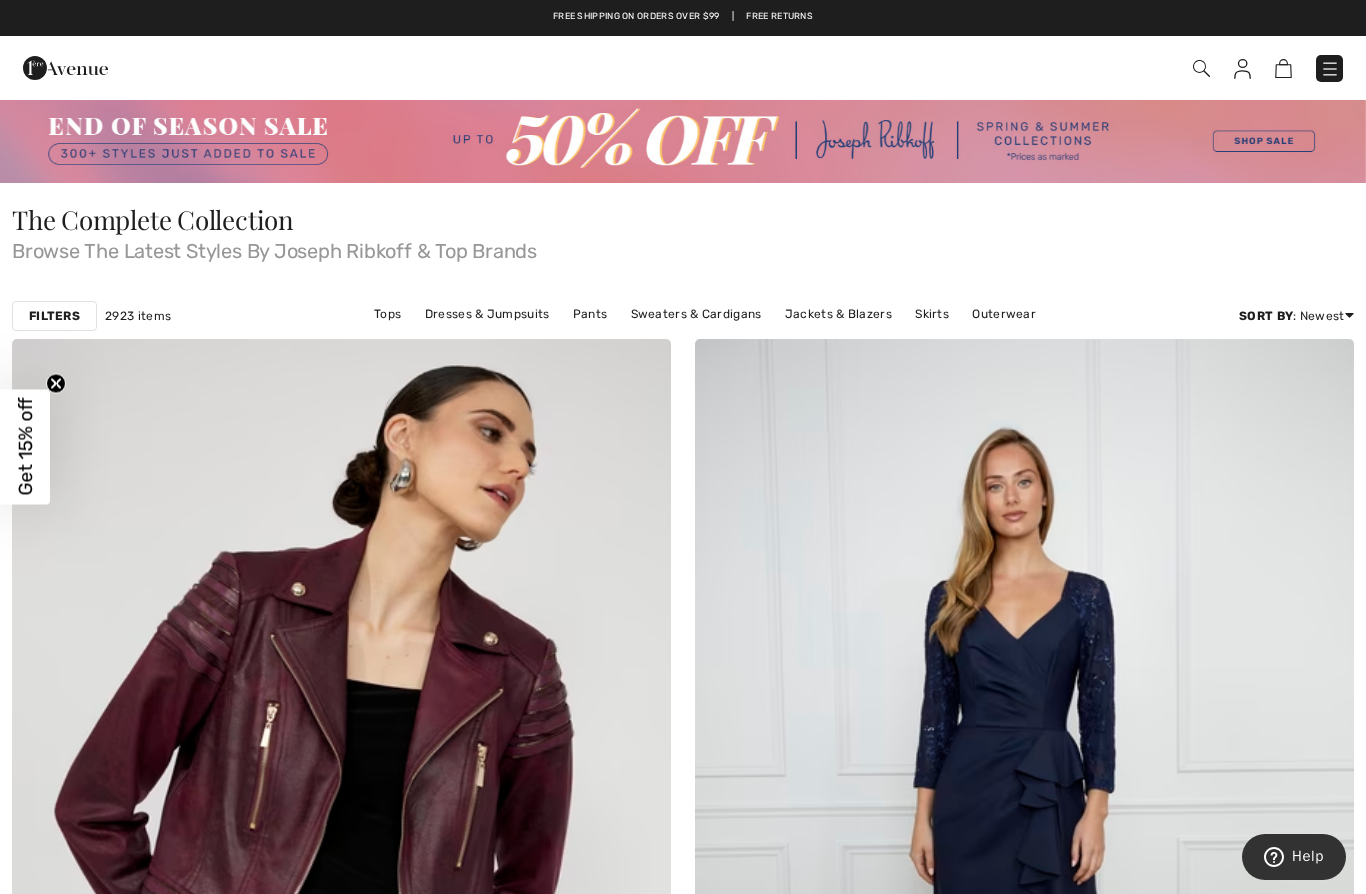 click at bounding box center [1330, 69] 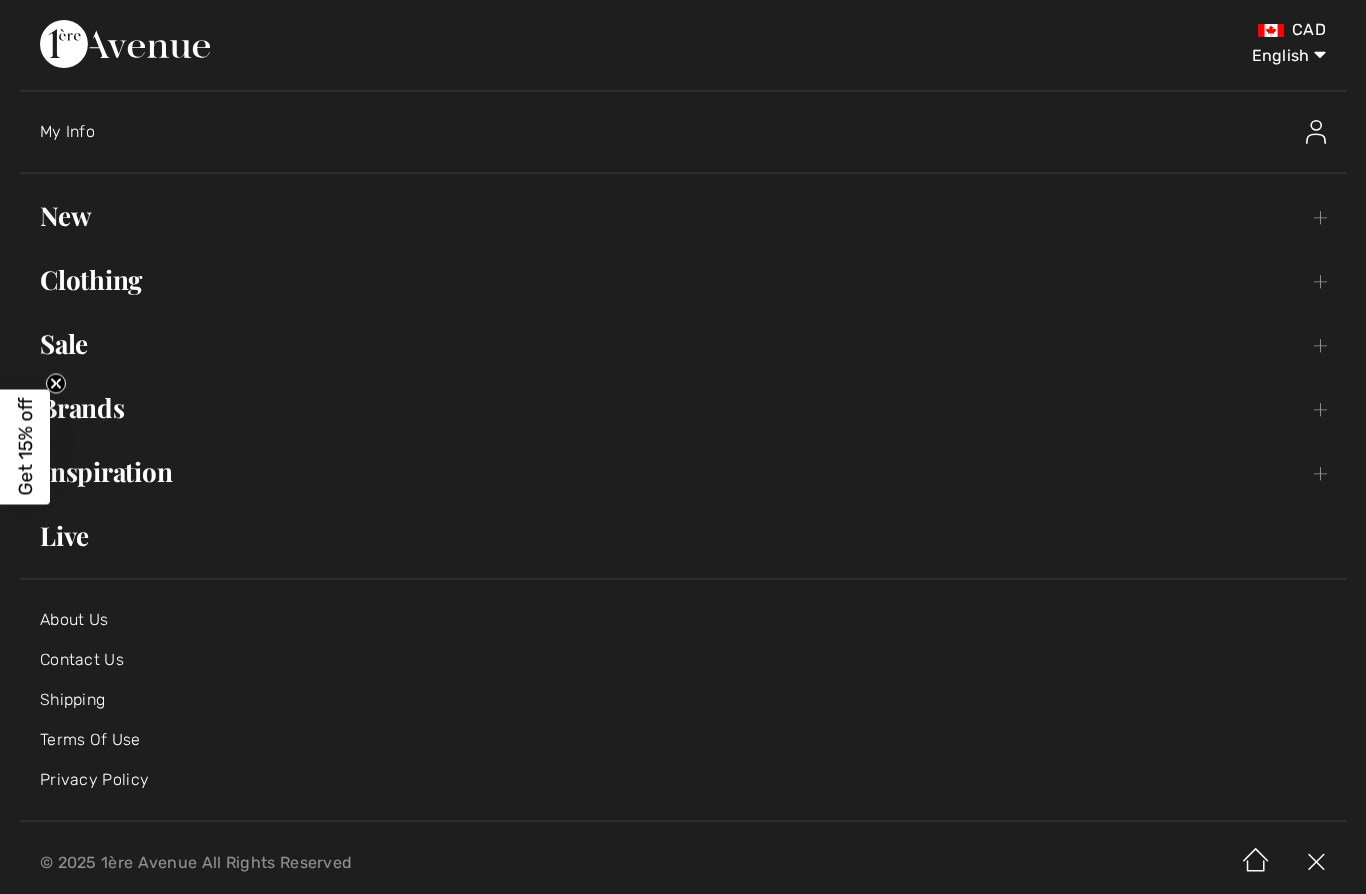 scroll, scrollTop: 0, scrollLeft: 0, axis: both 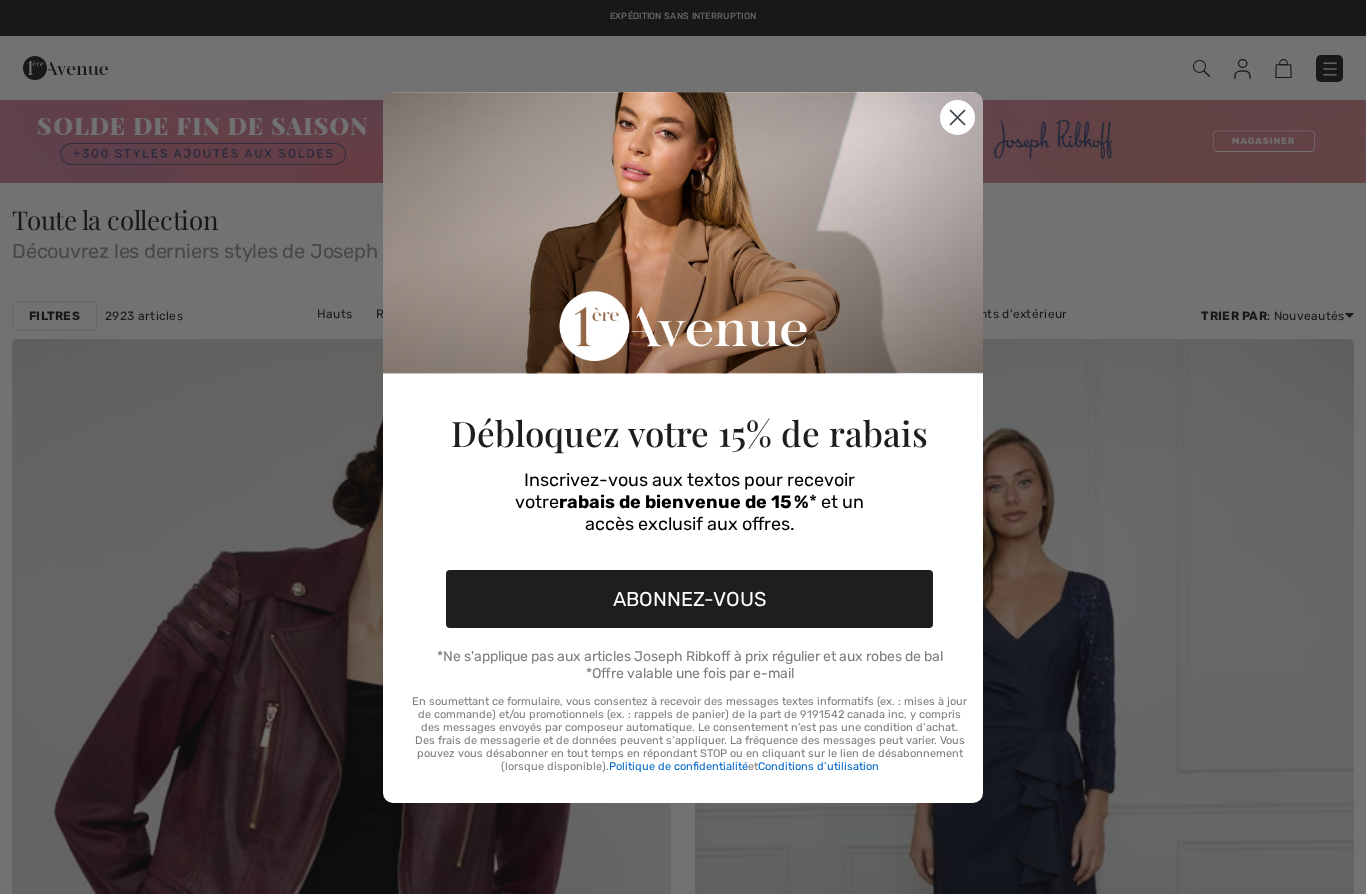 checkbox on "true" 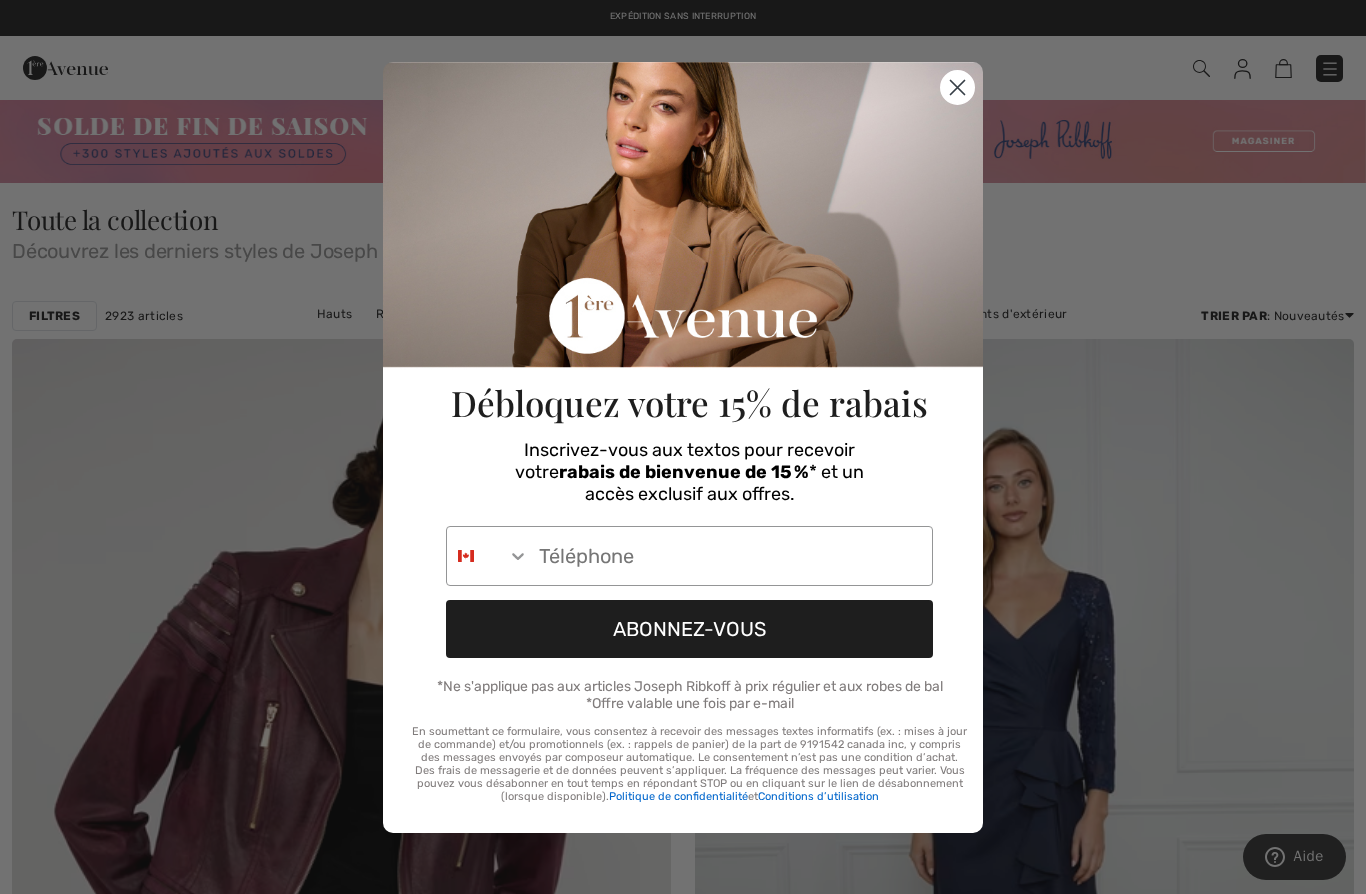 scroll, scrollTop: 0, scrollLeft: 0, axis: both 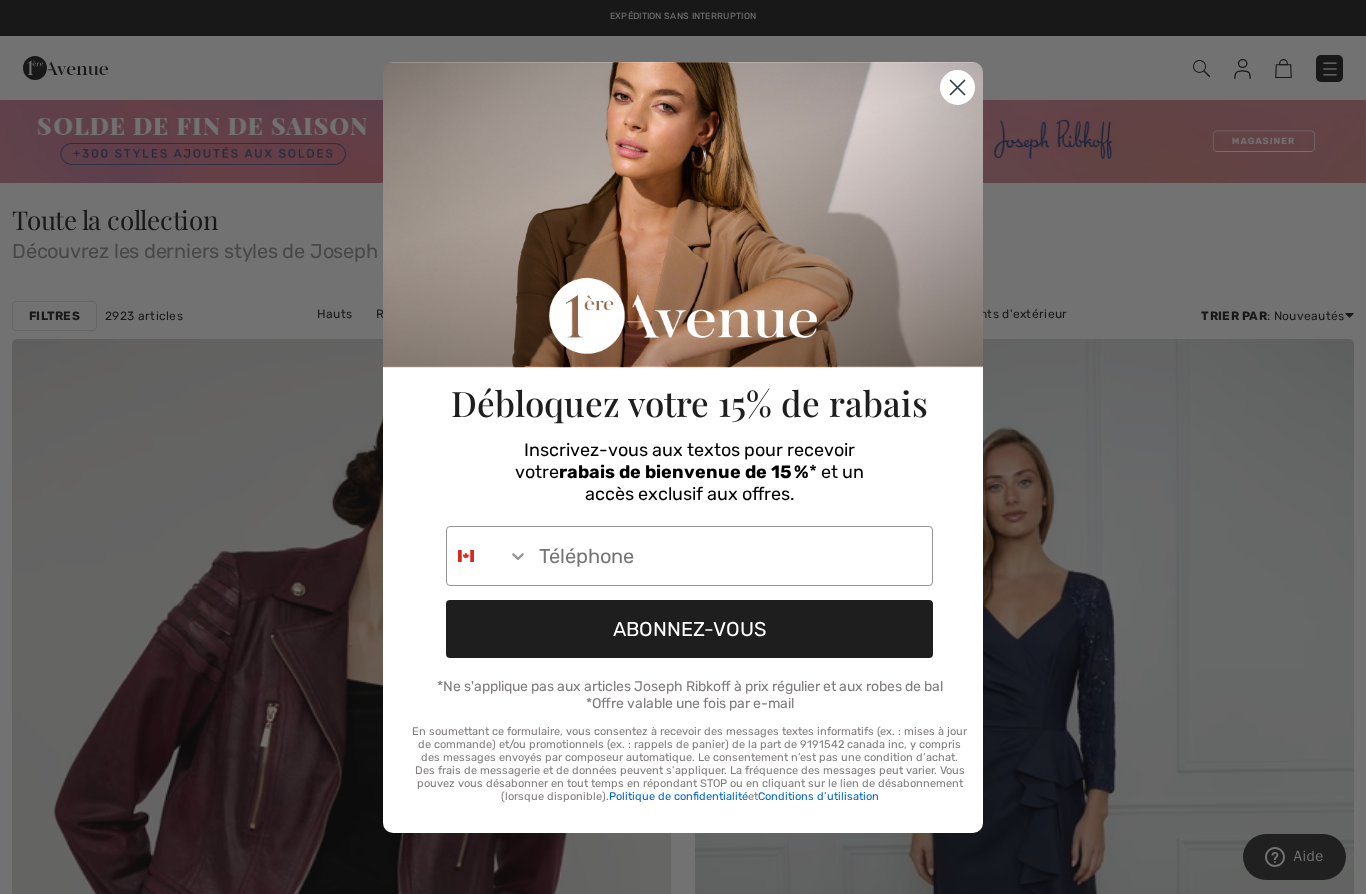 click 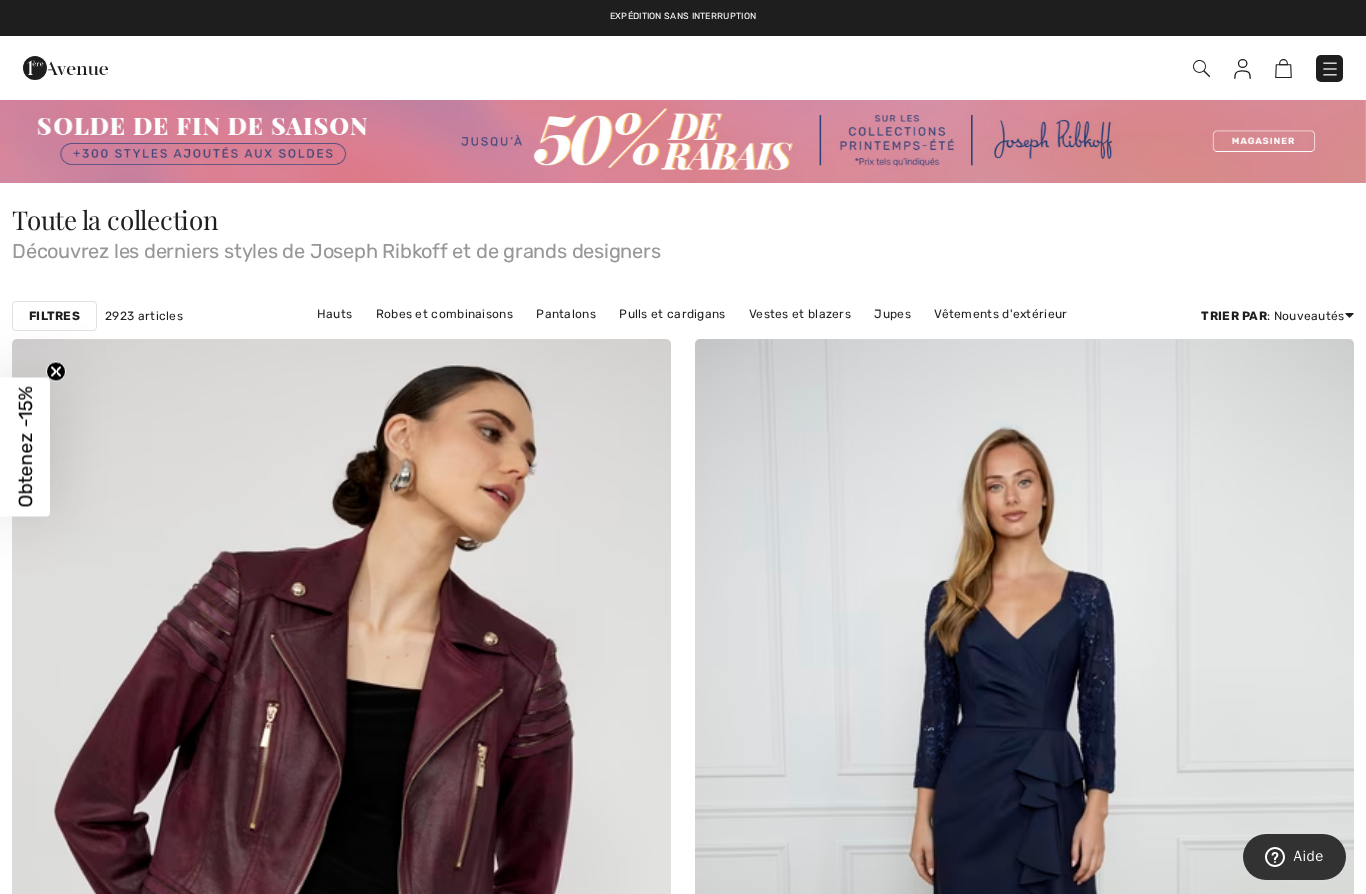 click at bounding box center [683, 140] 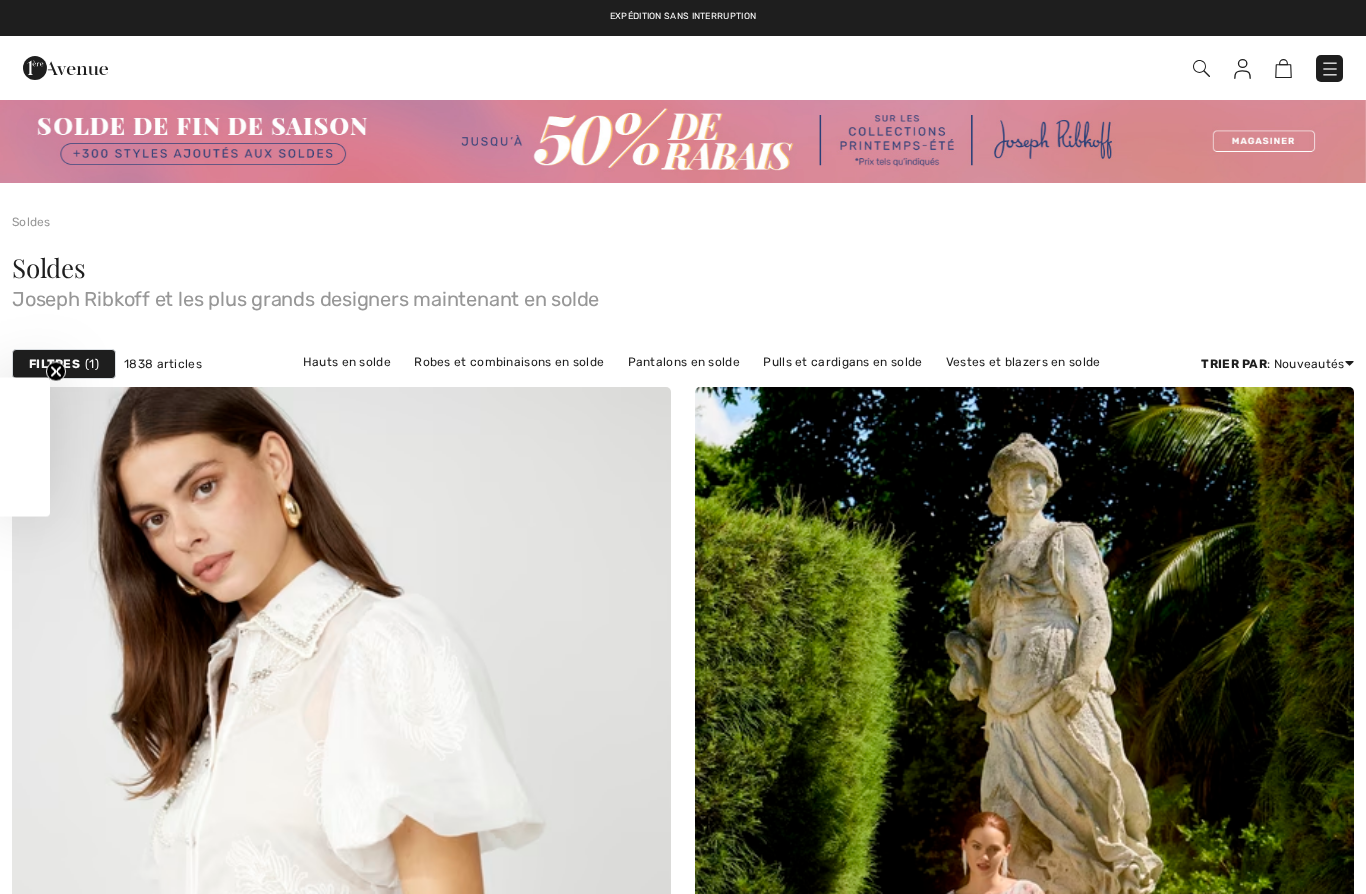 scroll, scrollTop: 0, scrollLeft: 0, axis: both 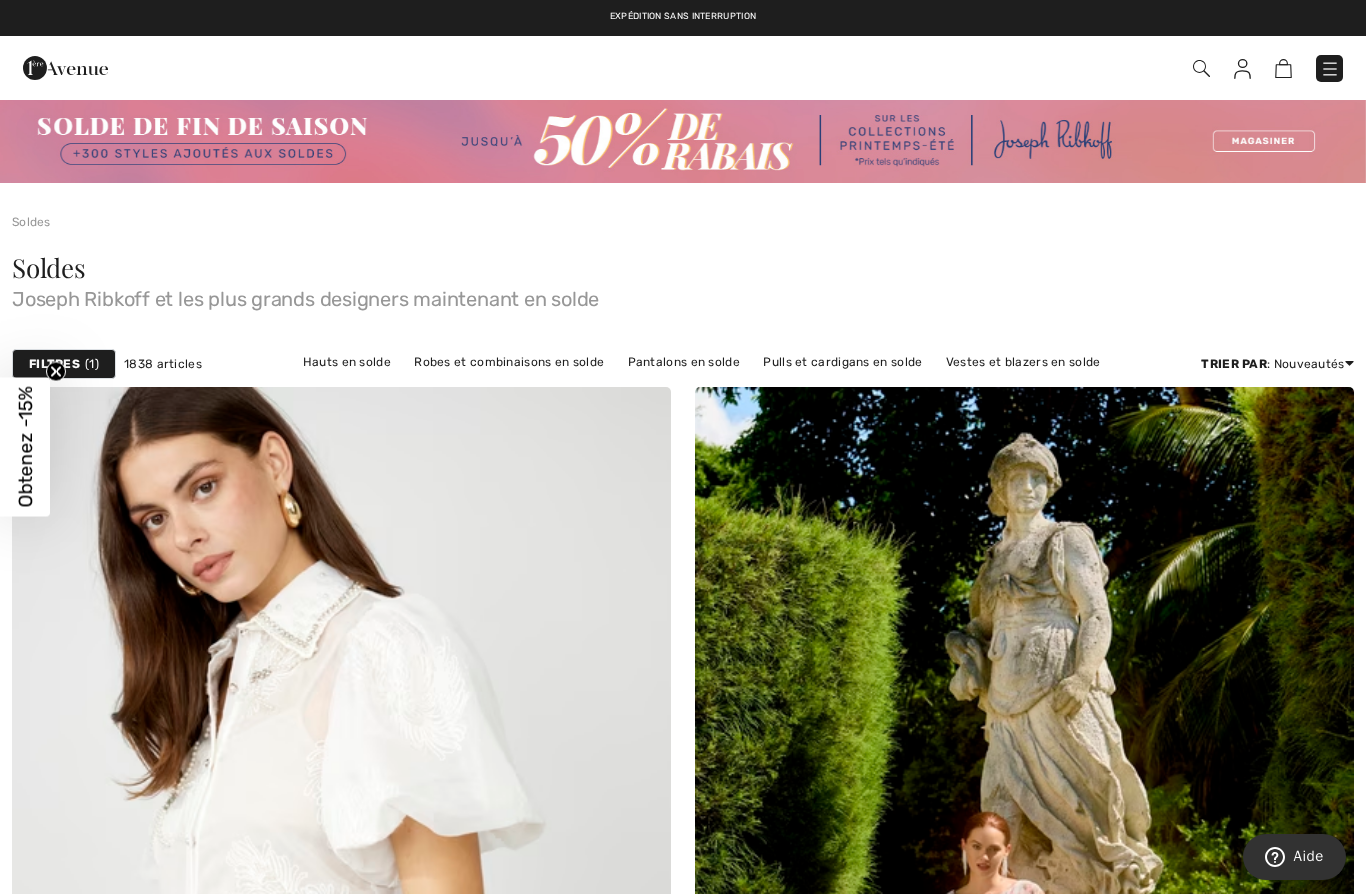 click on "Prix: croissant" at bounding box center [1274, 418] 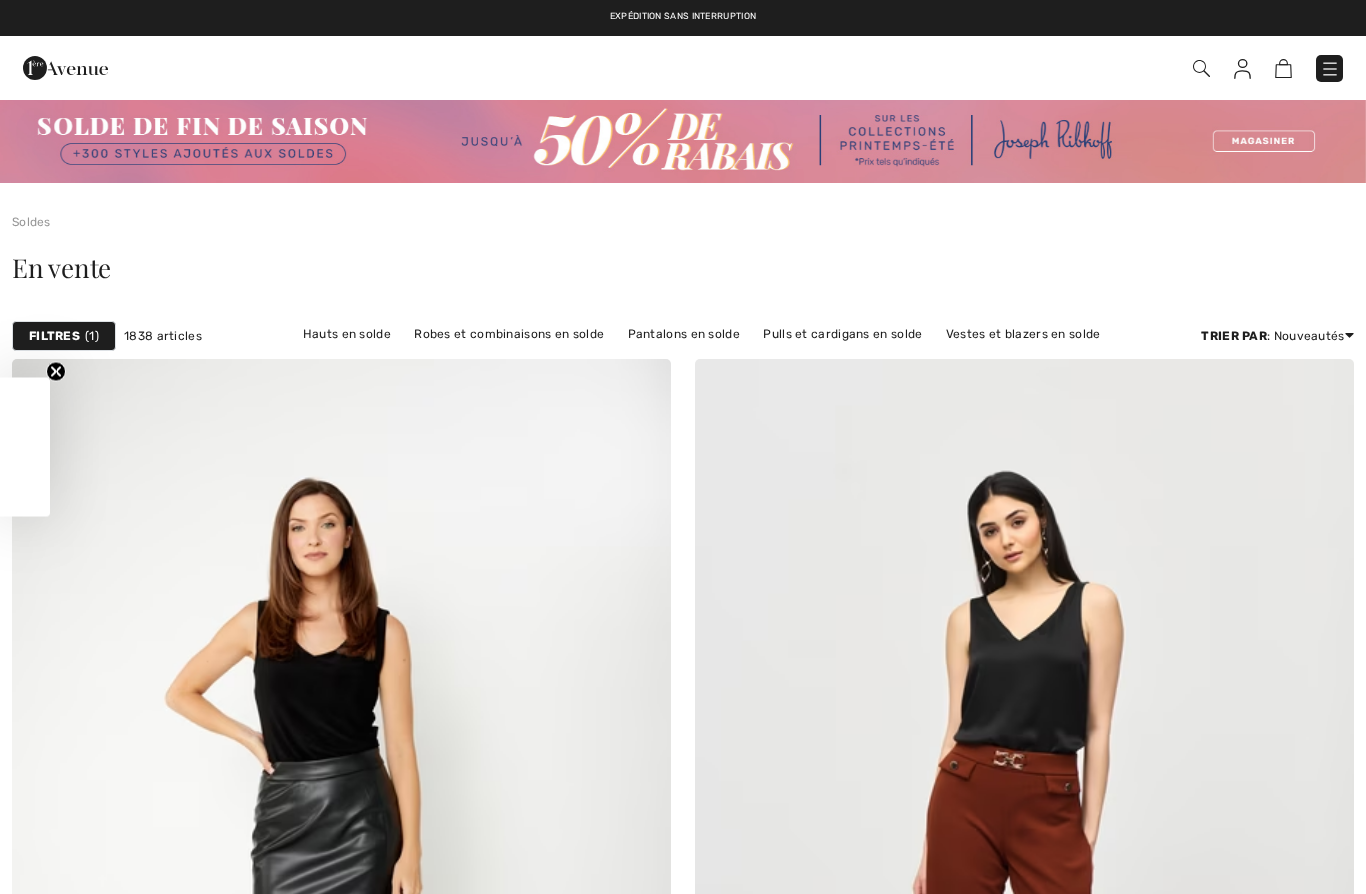 scroll, scrollTop: 0, scrollLeft: 0, axis: both 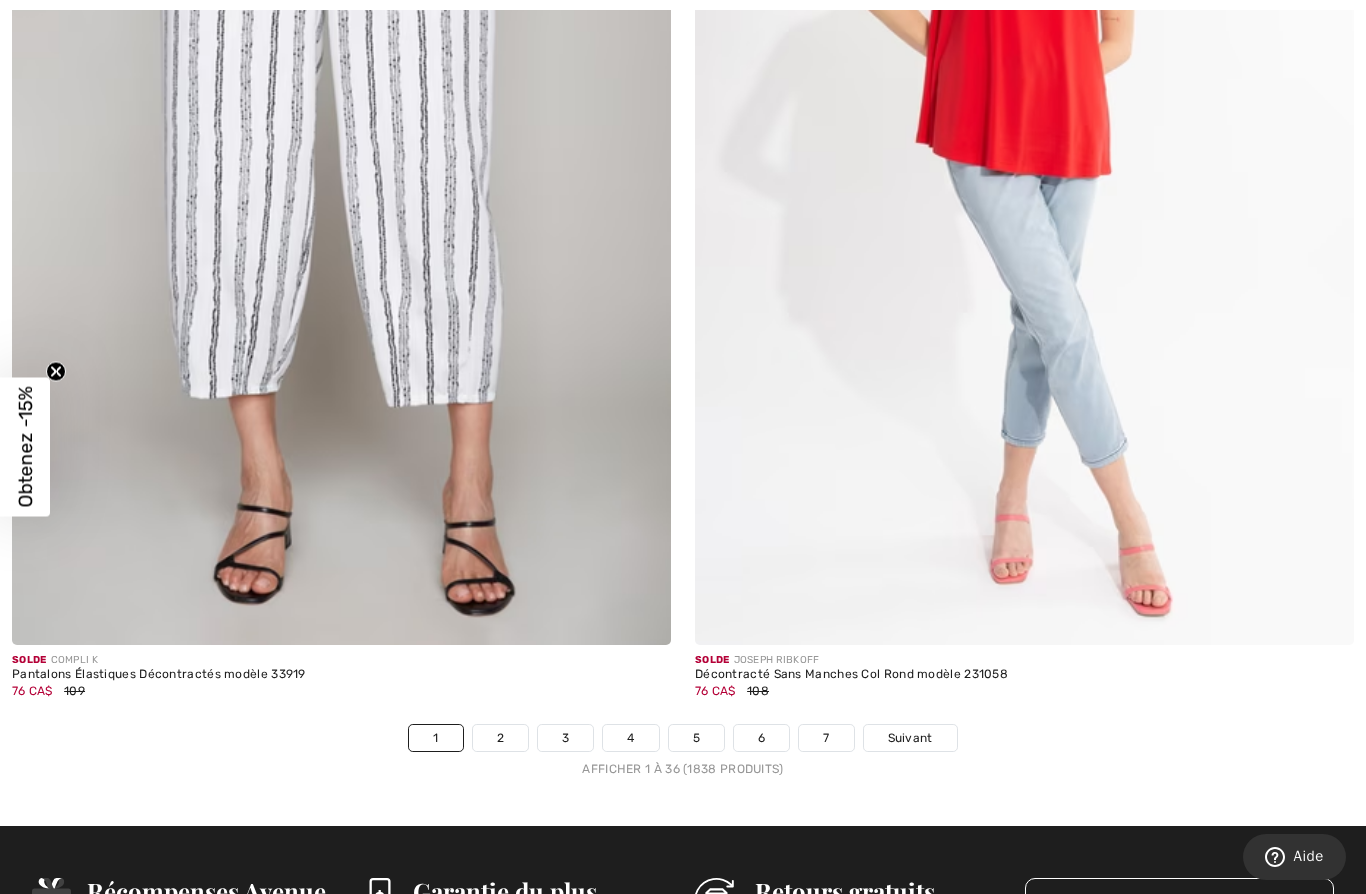click on "2" at bounding box center (500, 738) 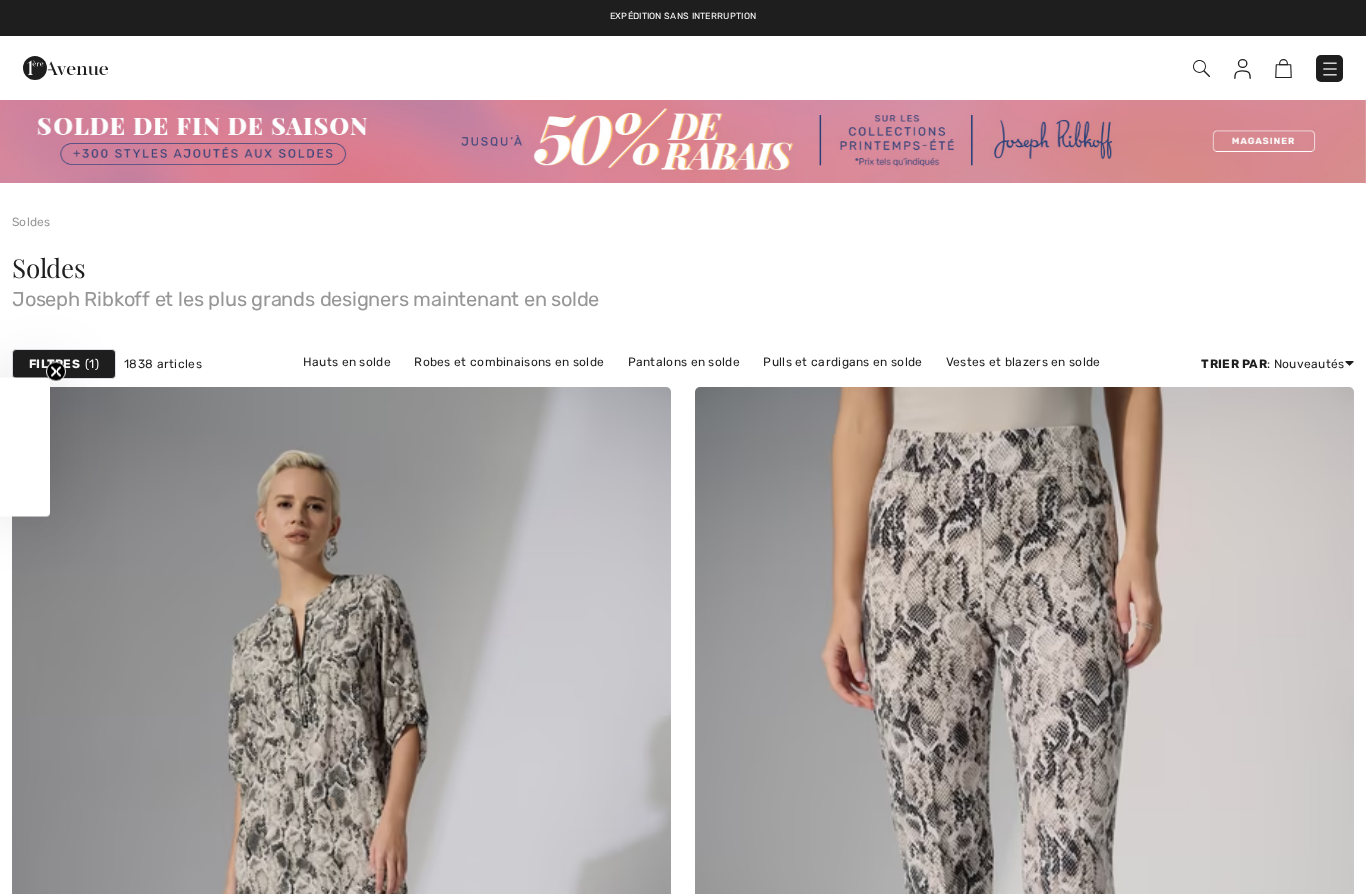 scroll, scrollTop: 0, scrollLeft: 0, axis: both 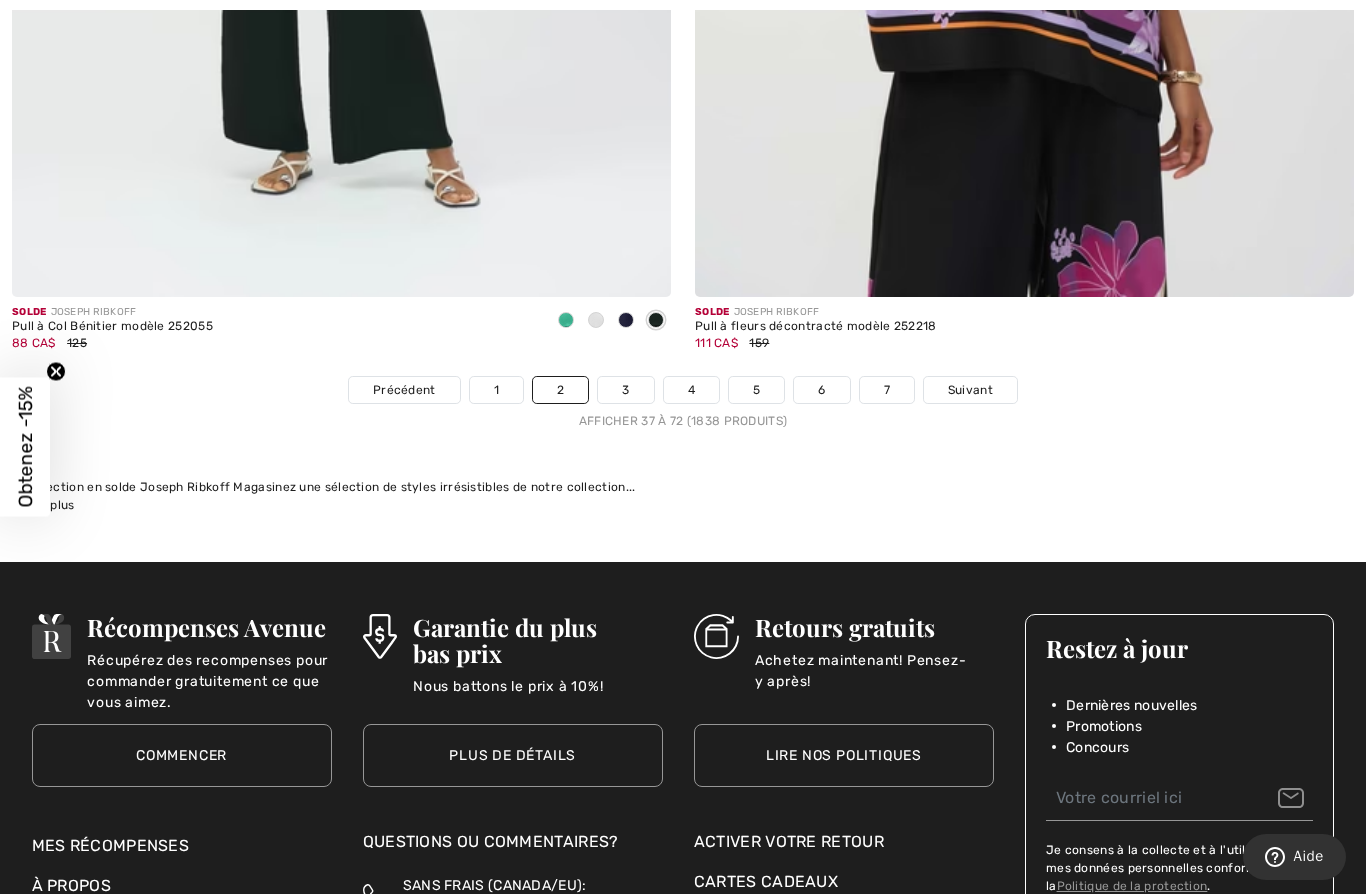 click on "3" at bounding box center [625, 390] 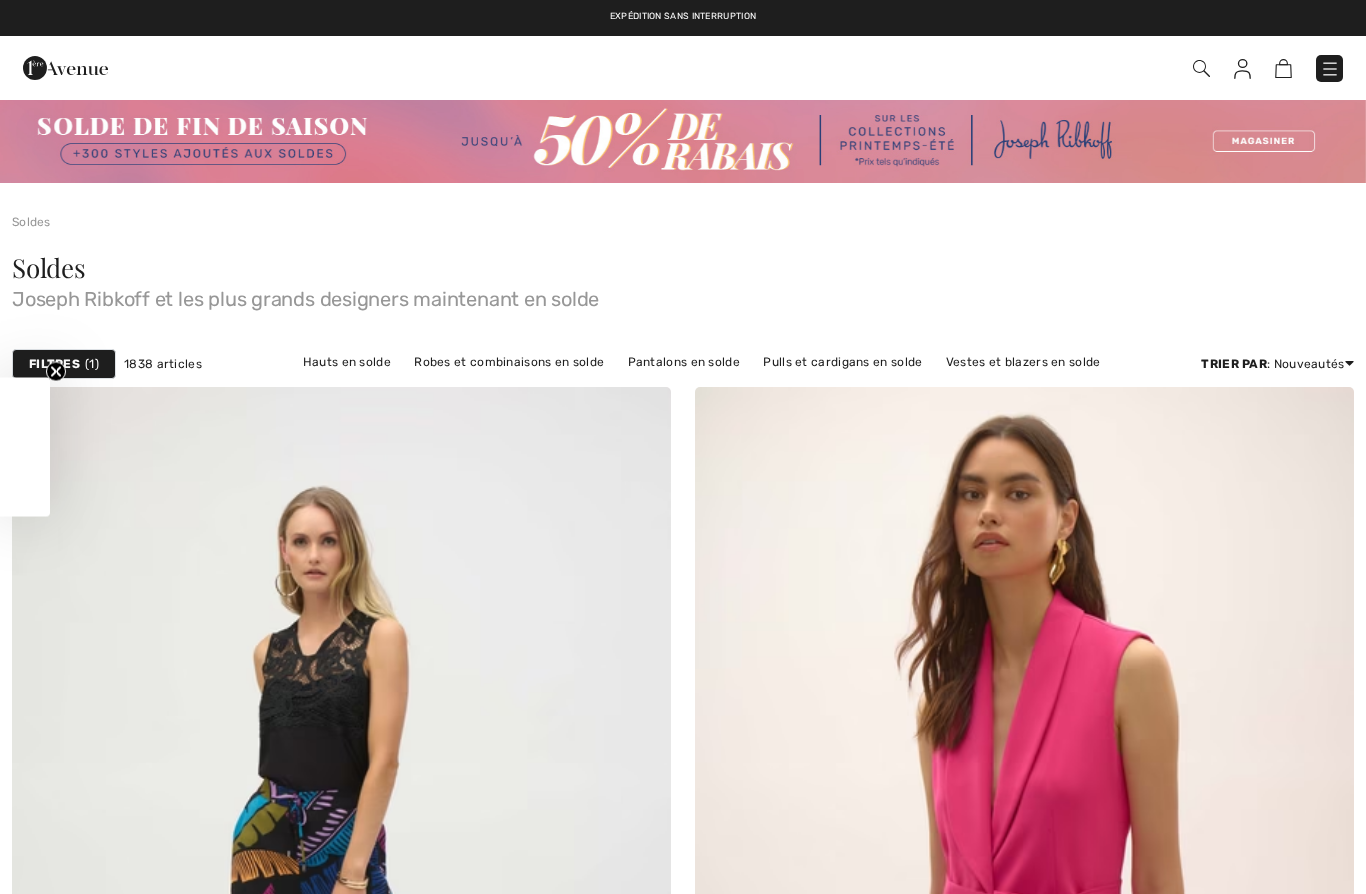 scroll, scrollTop: 0, scrollLeft: 0, axis: both 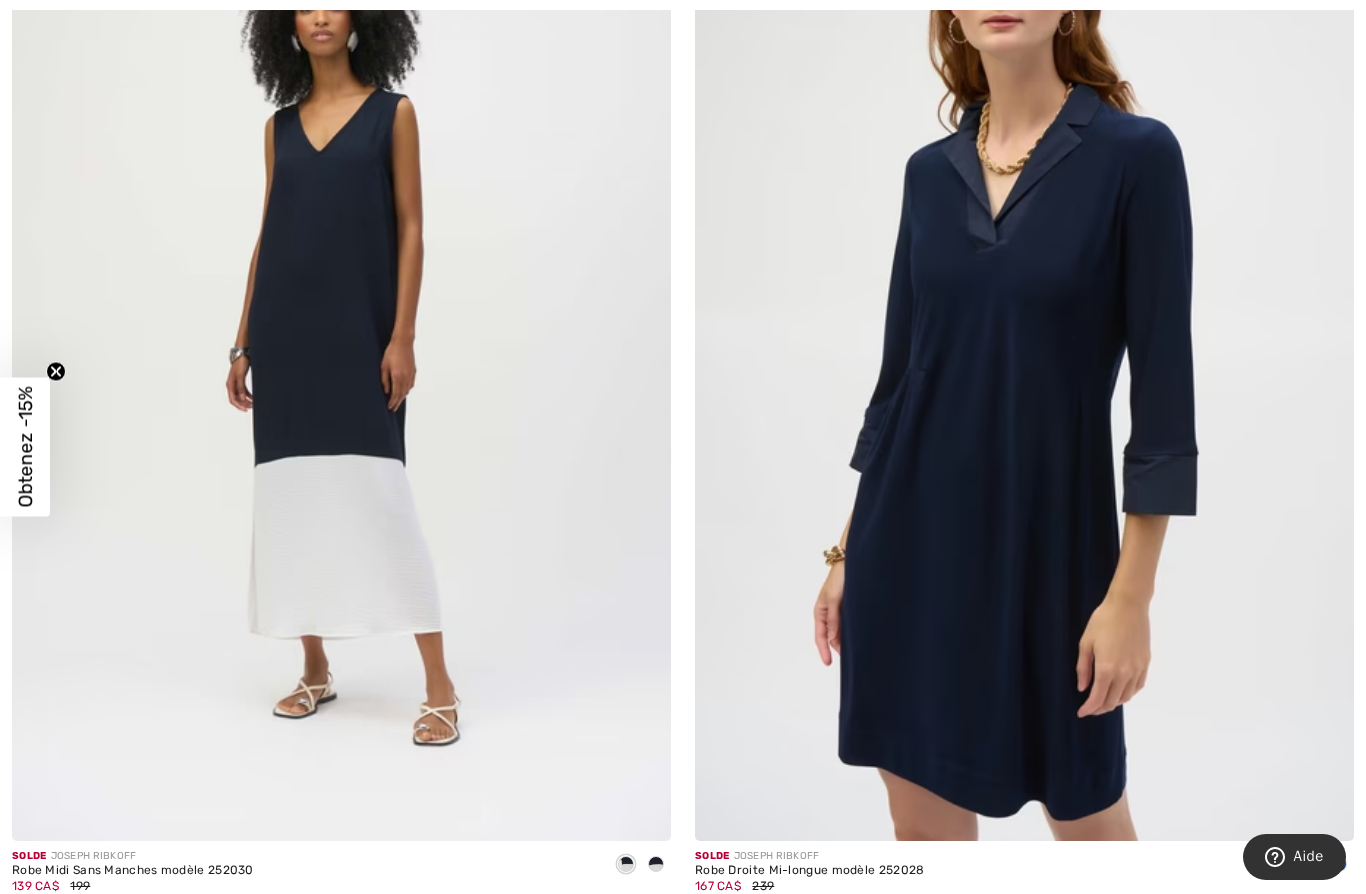 click at bounding box center [1024, 346] 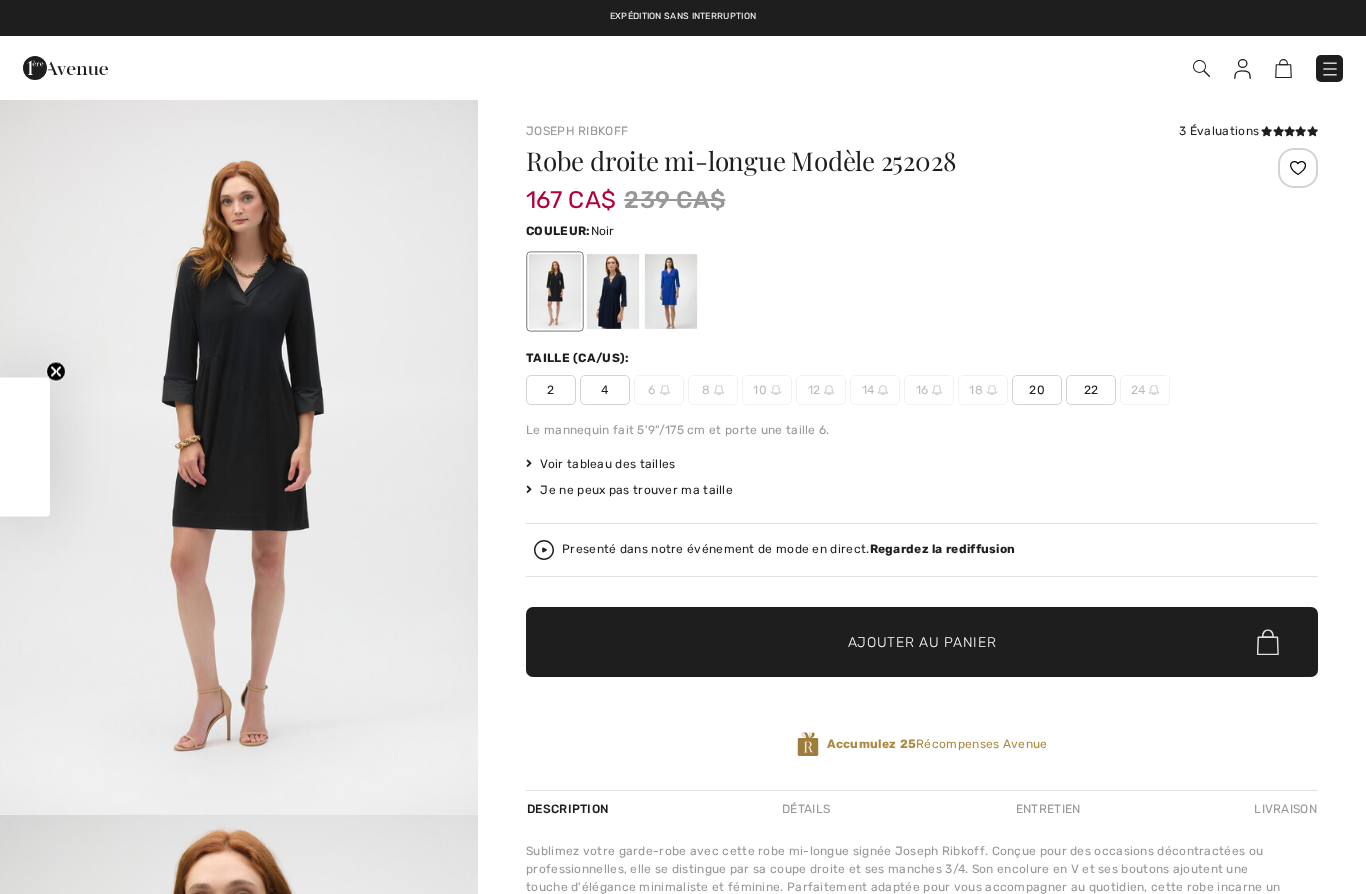 scroll, scrollTop: 0, scrollLeft: 0, axis: both 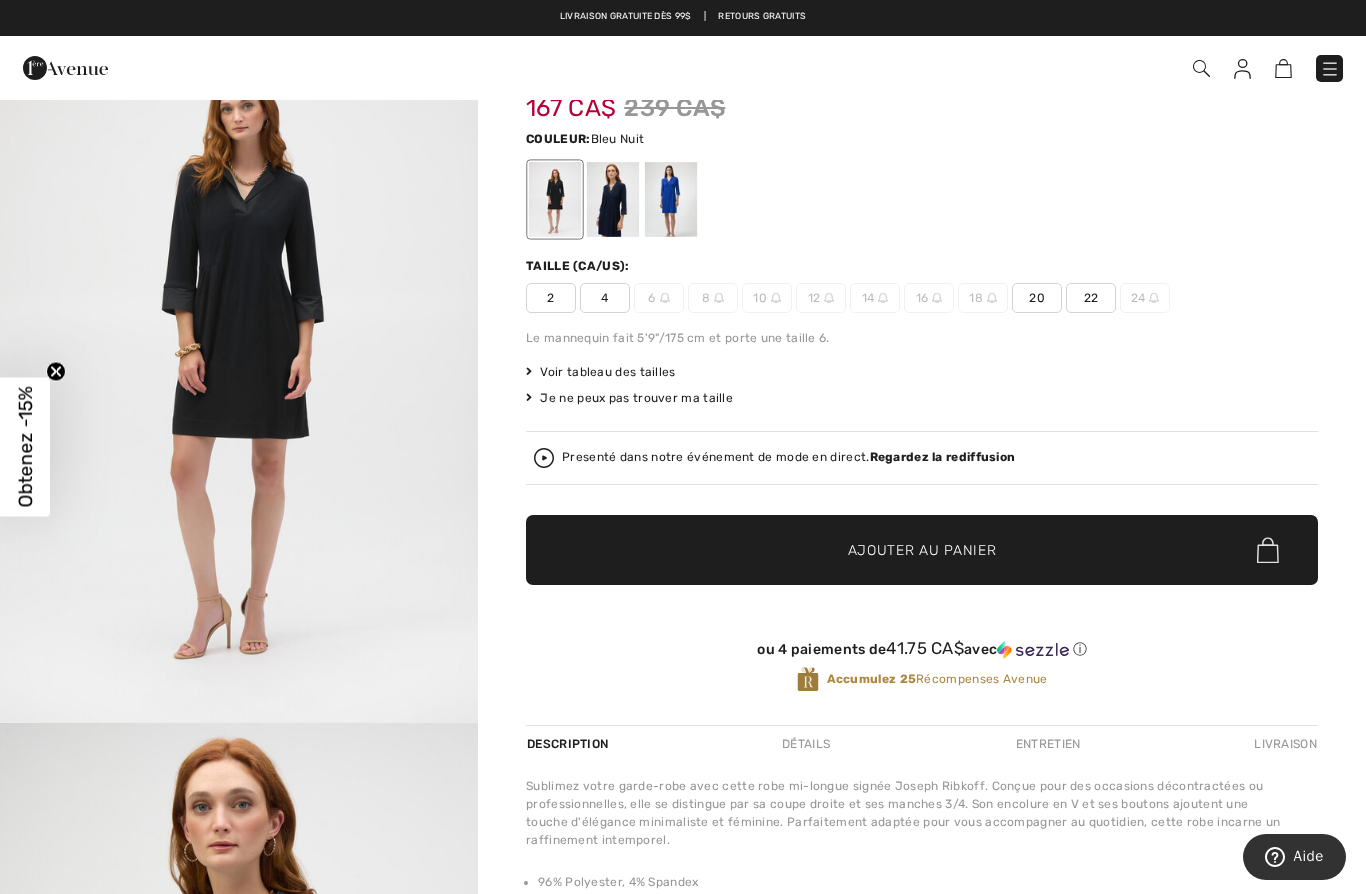 click at bounding box center [613, 199] 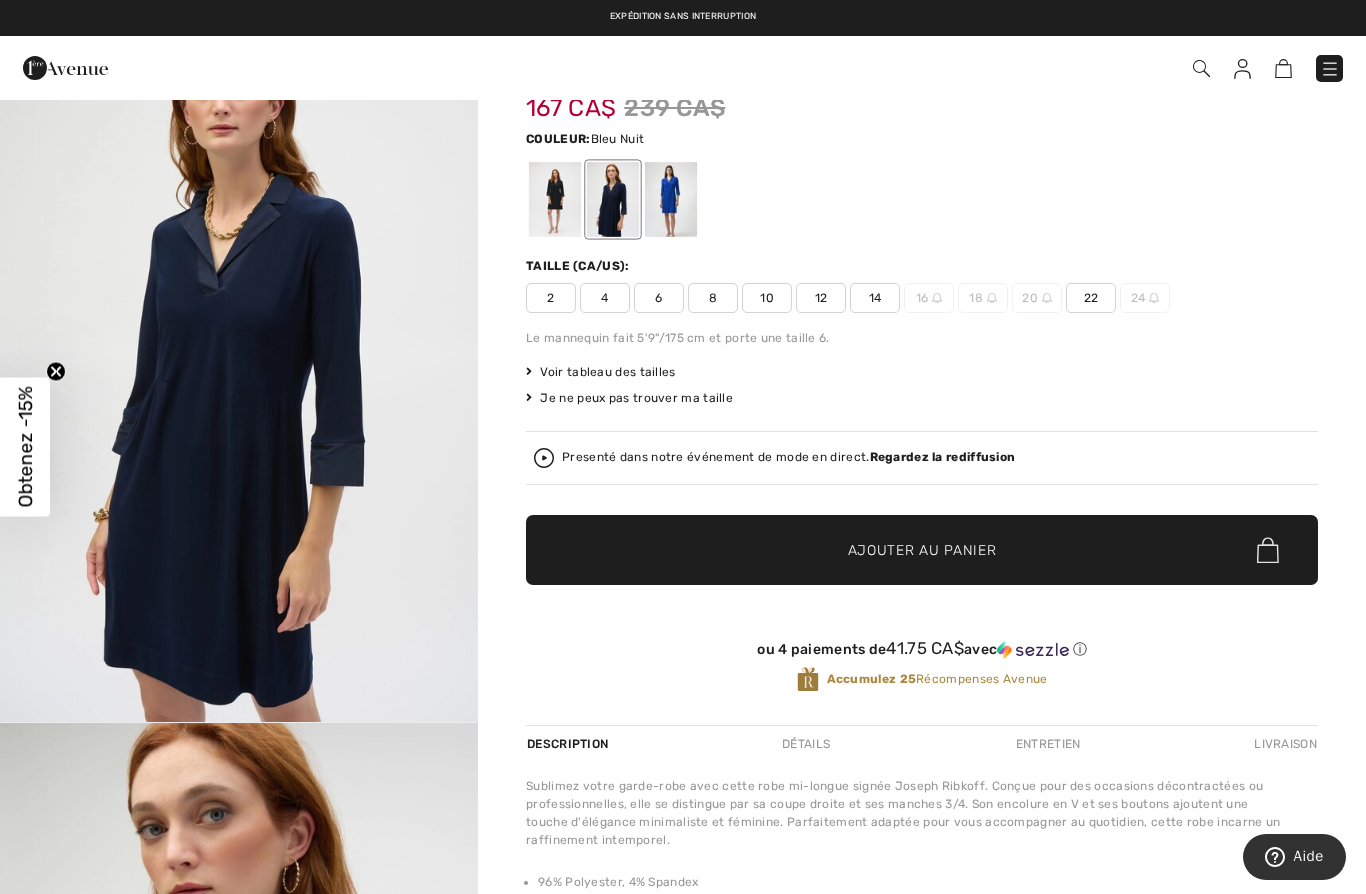 click at bounding box center (671, 199) 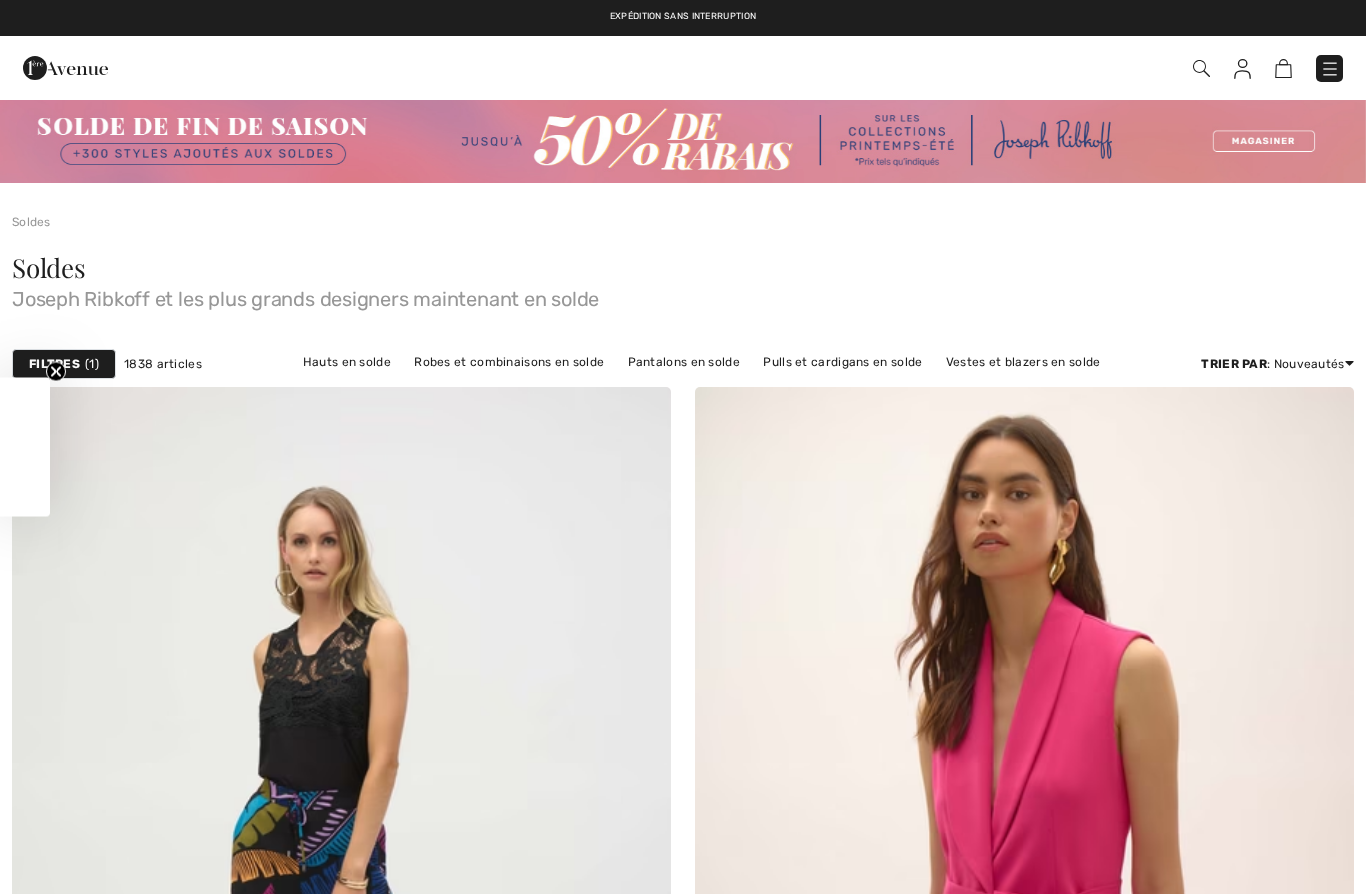 checkbox on "true" 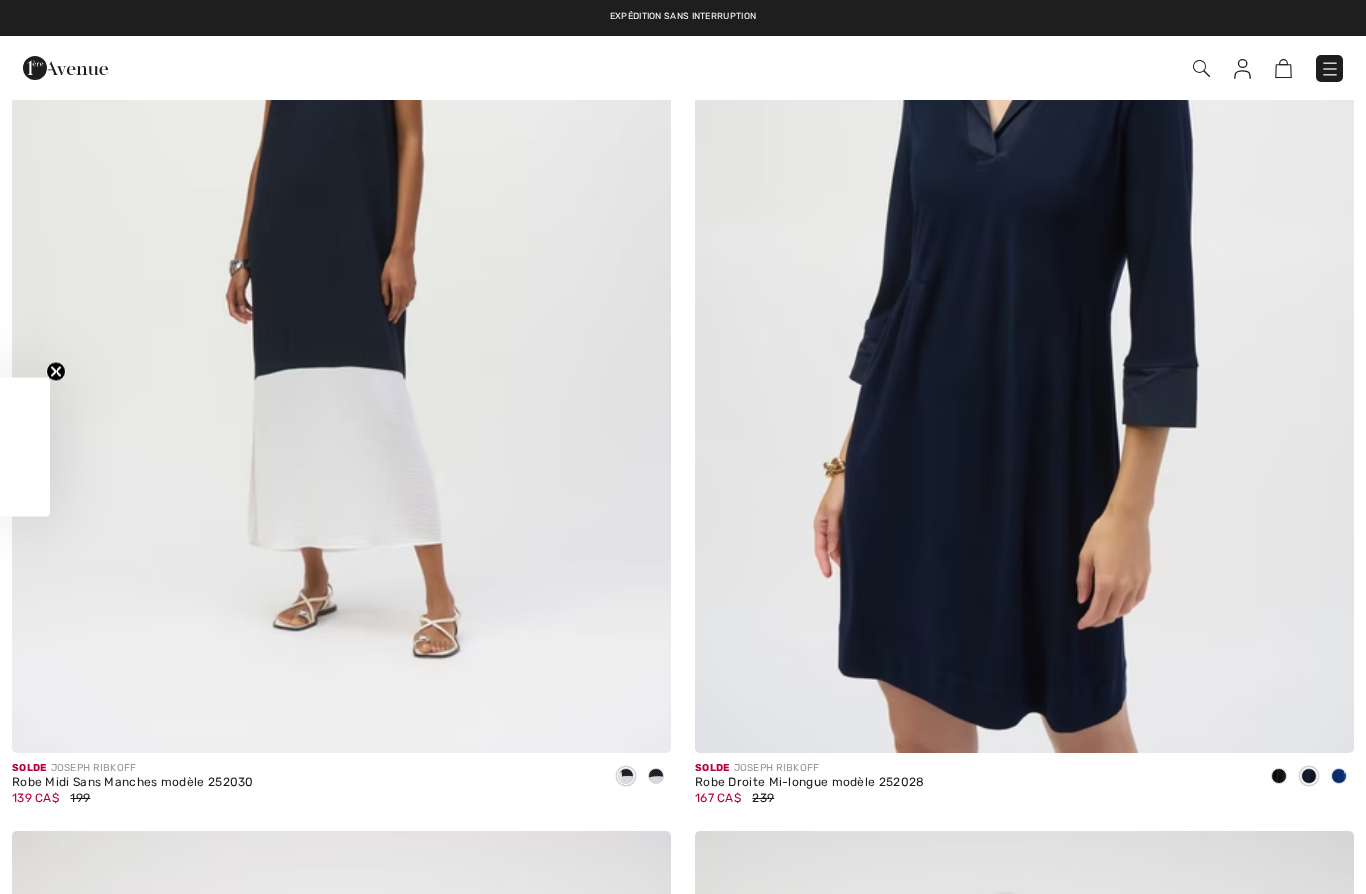 scroll, scrollTop: 0, scrollLeft: 0, axis: both 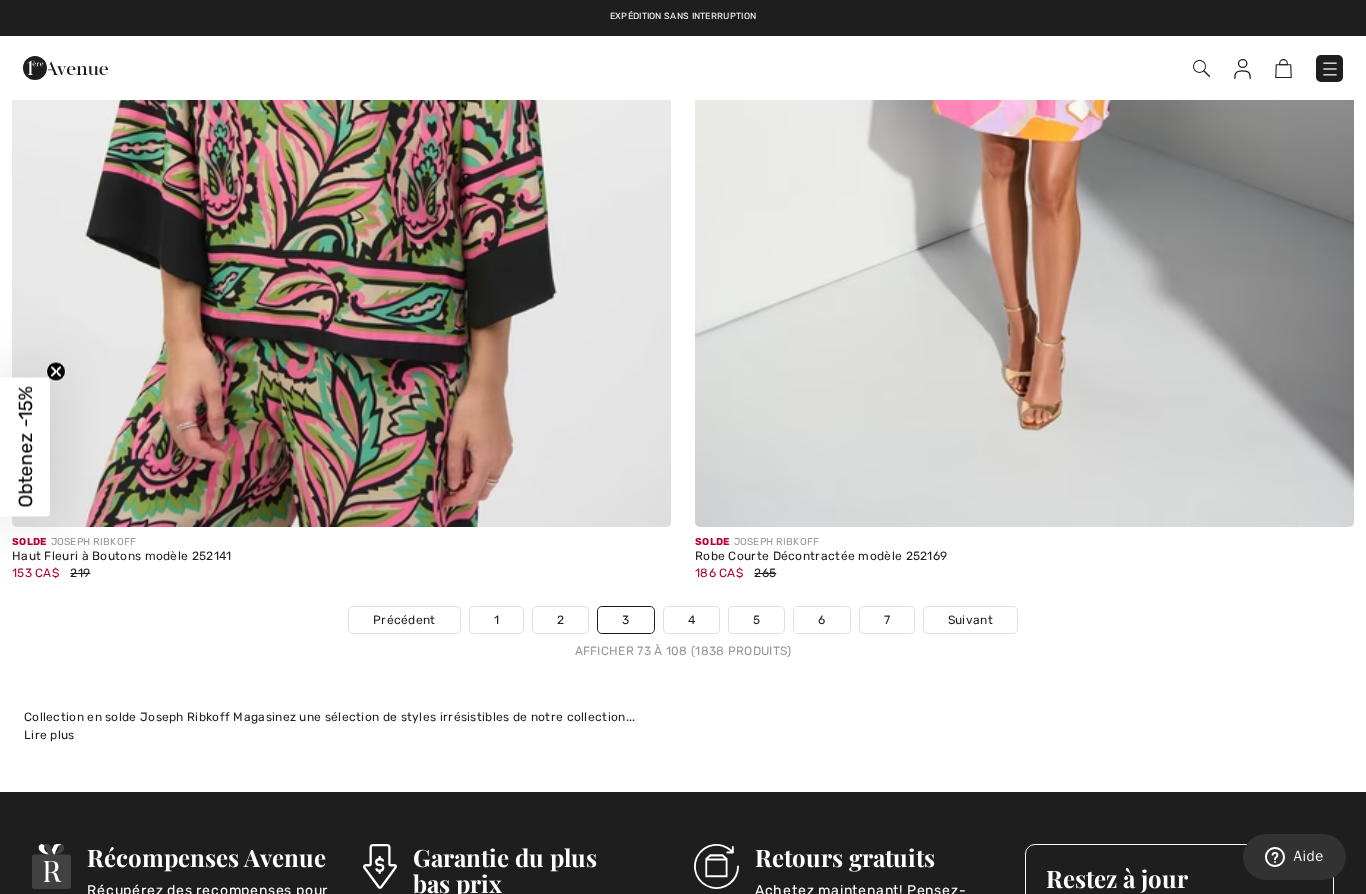 click on "4" at bounding box center (691, 620) 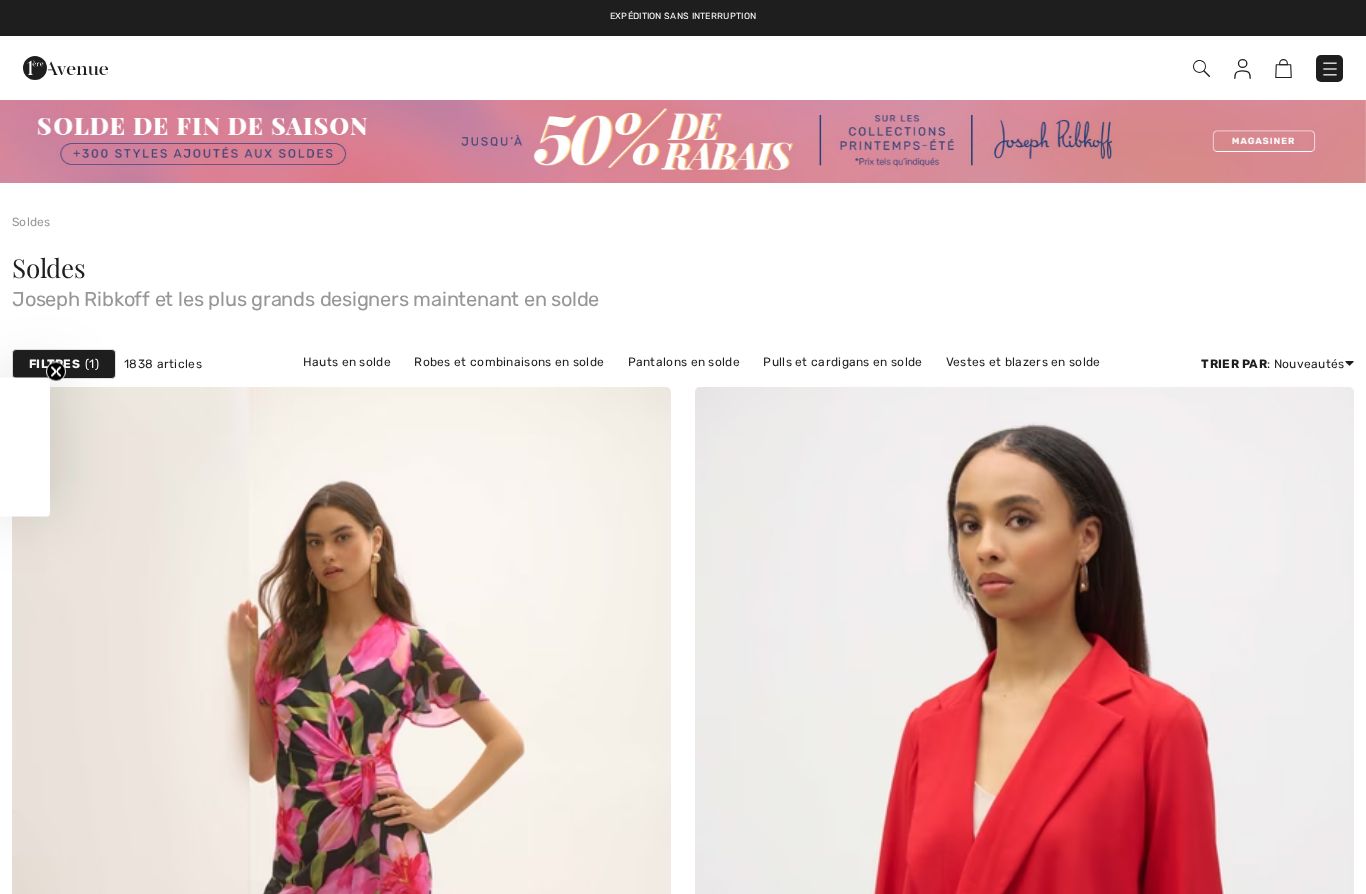 checkbox on "true" 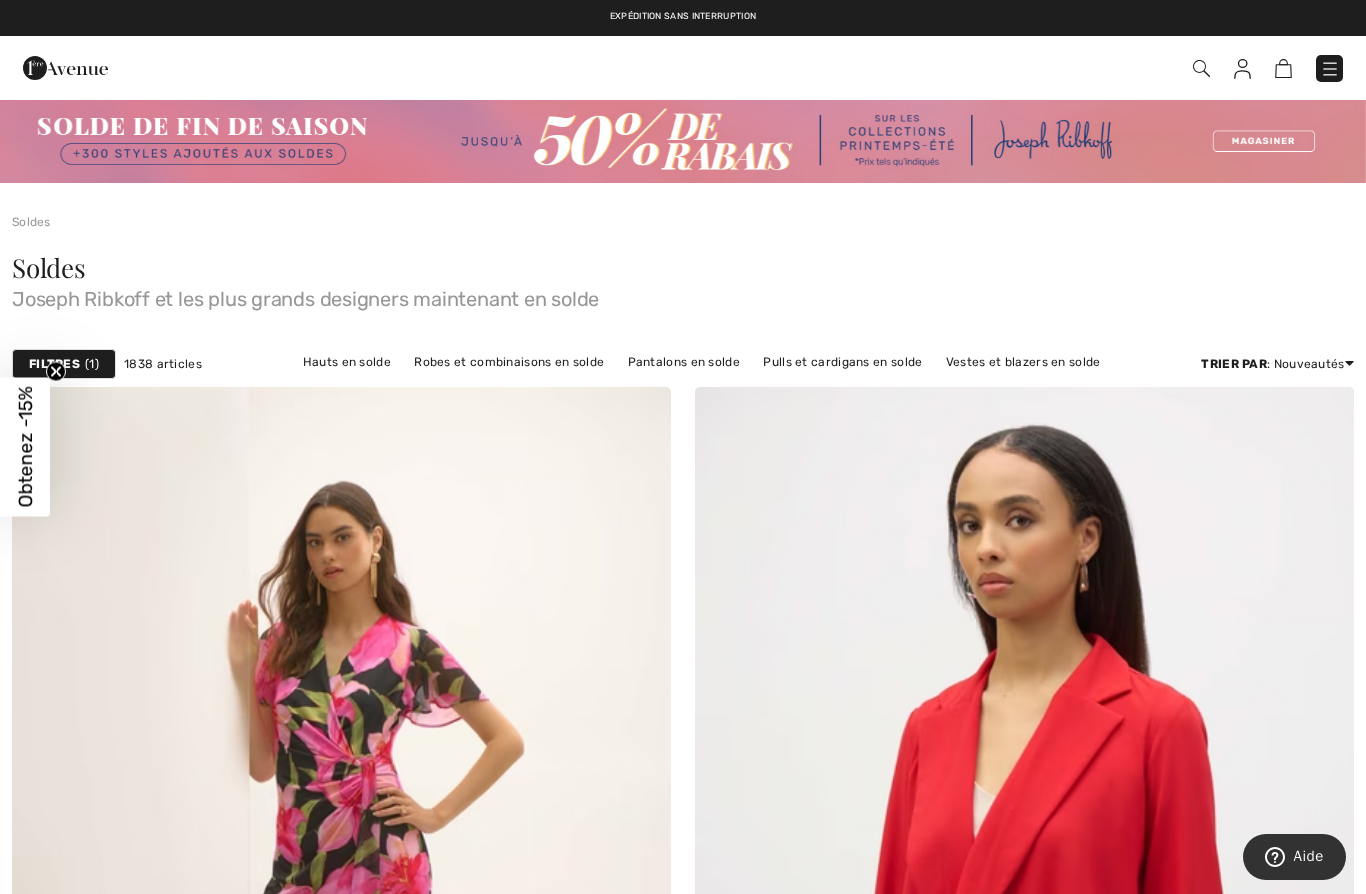scroll, scrollTop: 0, scrollLeft: 0, axis: both 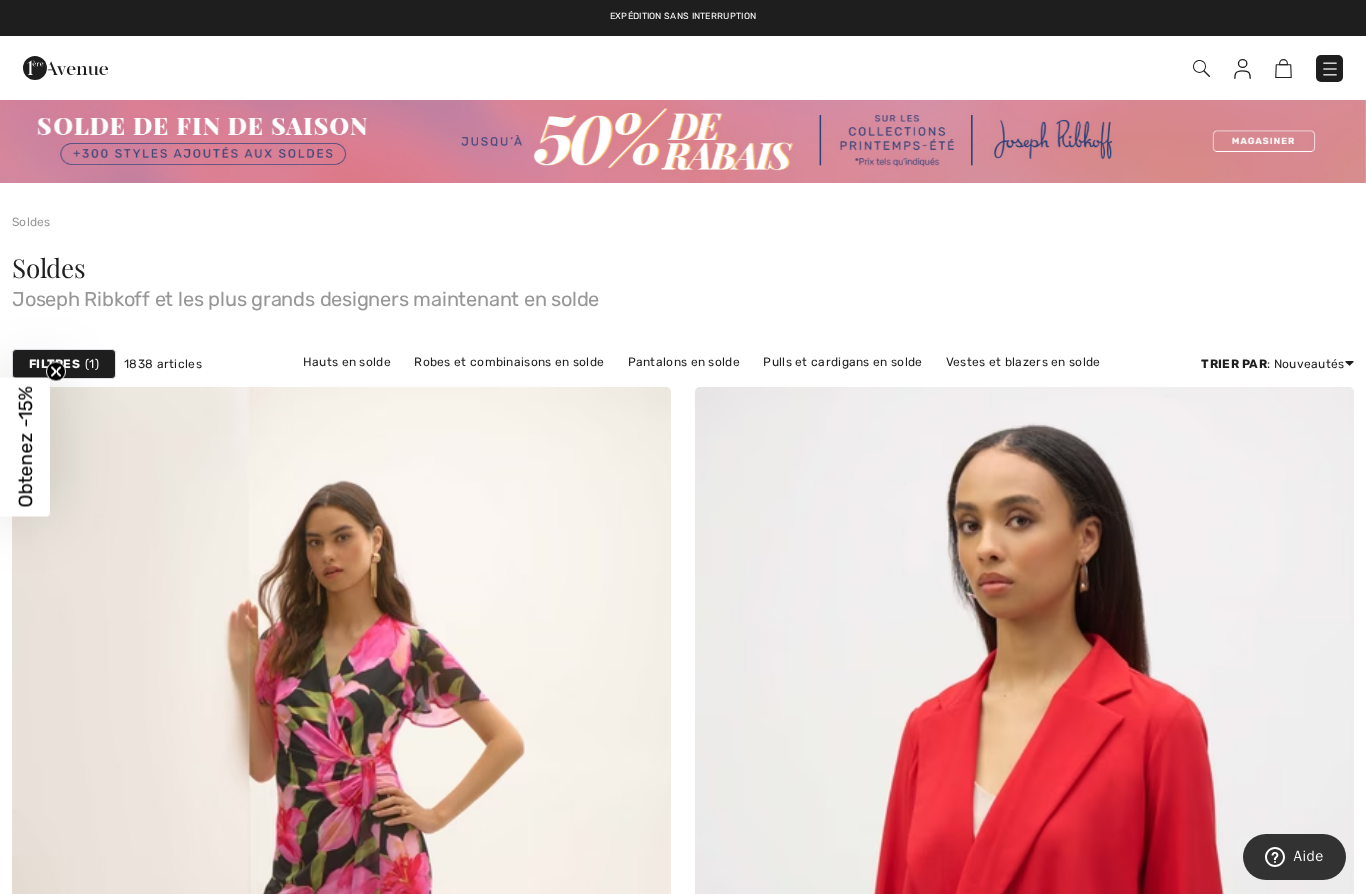 click on "Filtres" at bounding box center [54, 364] 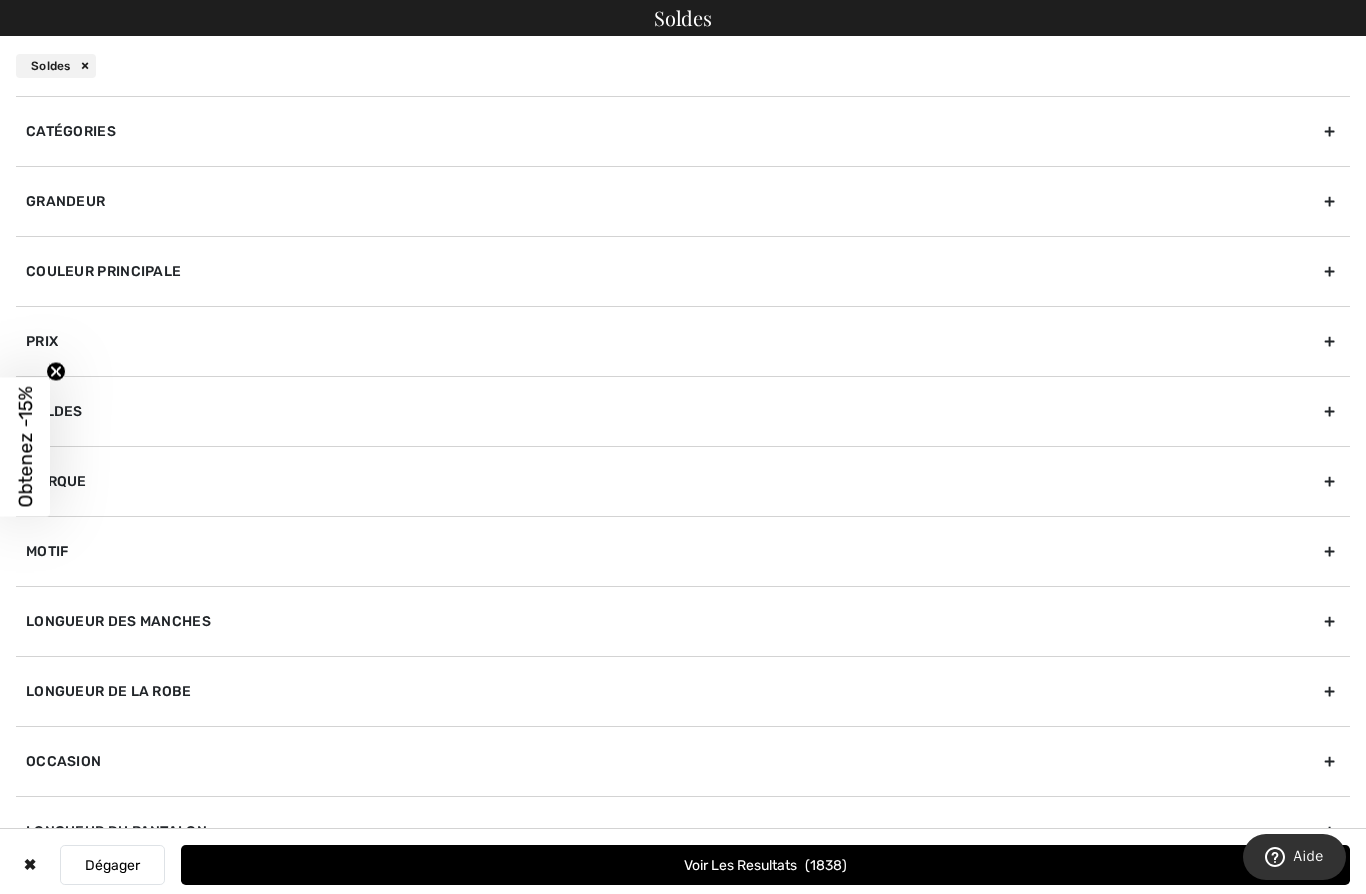 click on "Couleur Principale" at bounding box center [683, 271] 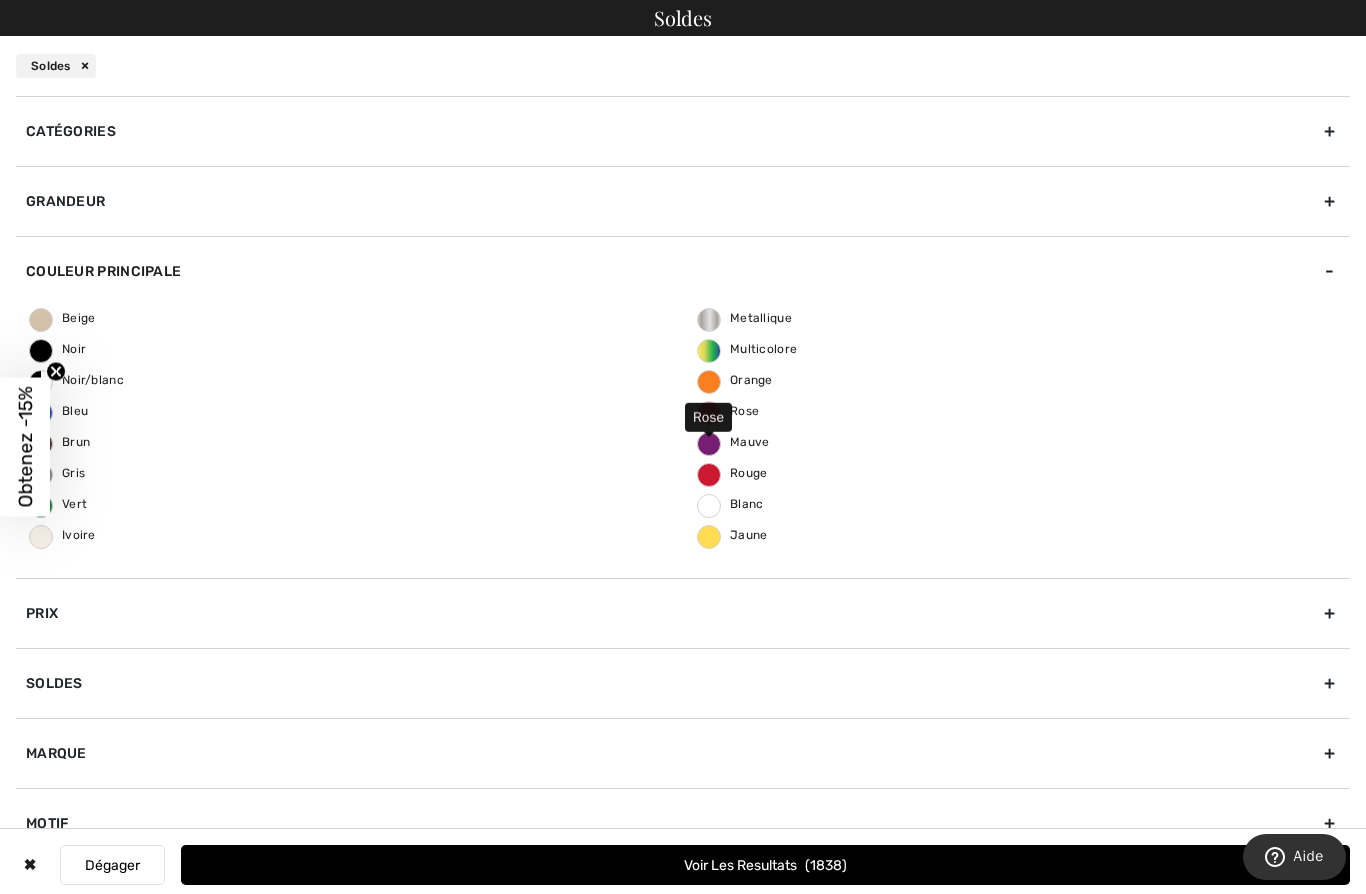 click on "Rose" at bounding box center [728, 411] 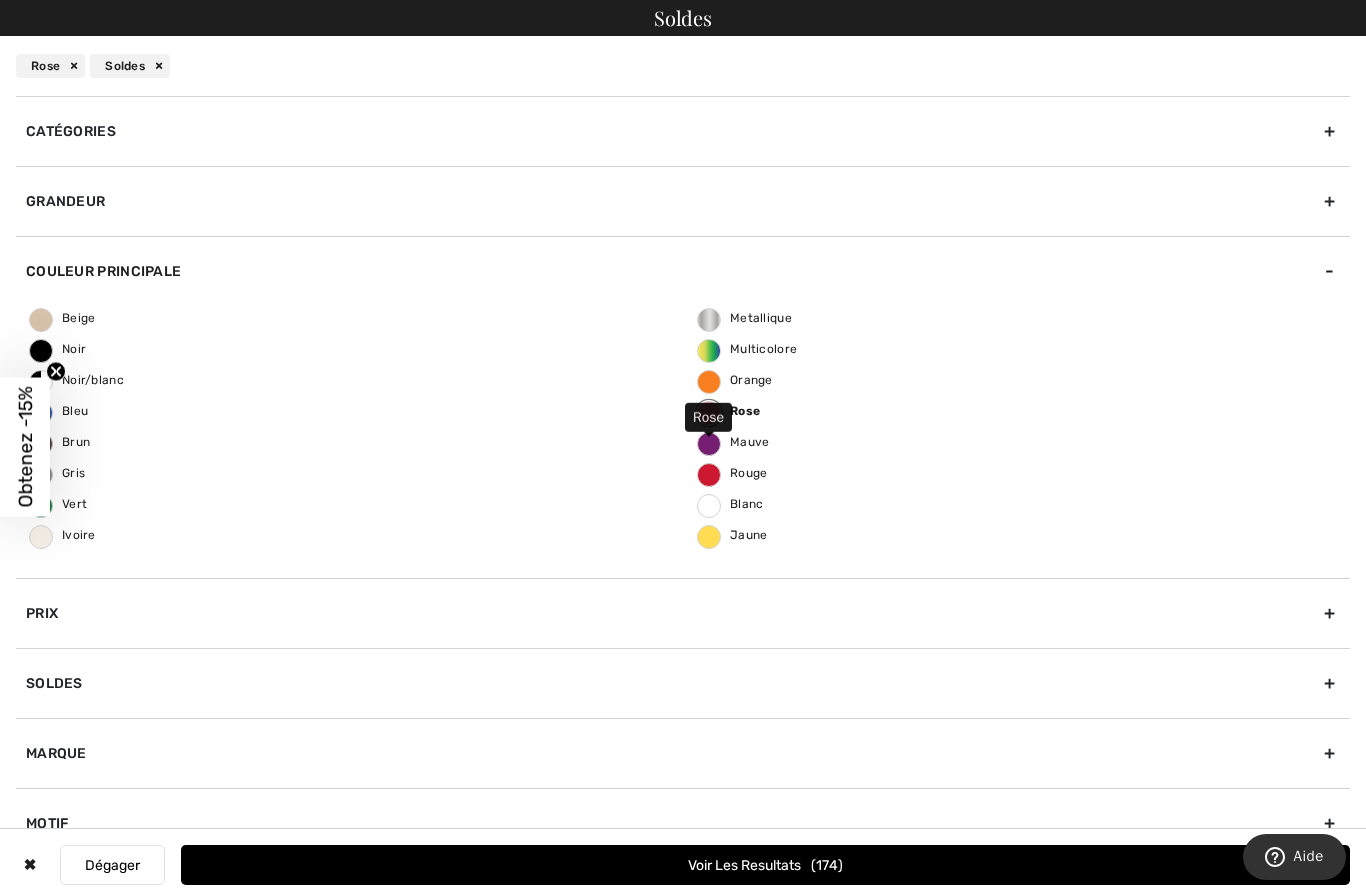 click on "Voir les resultats 174" at bounding box center (765, 865) 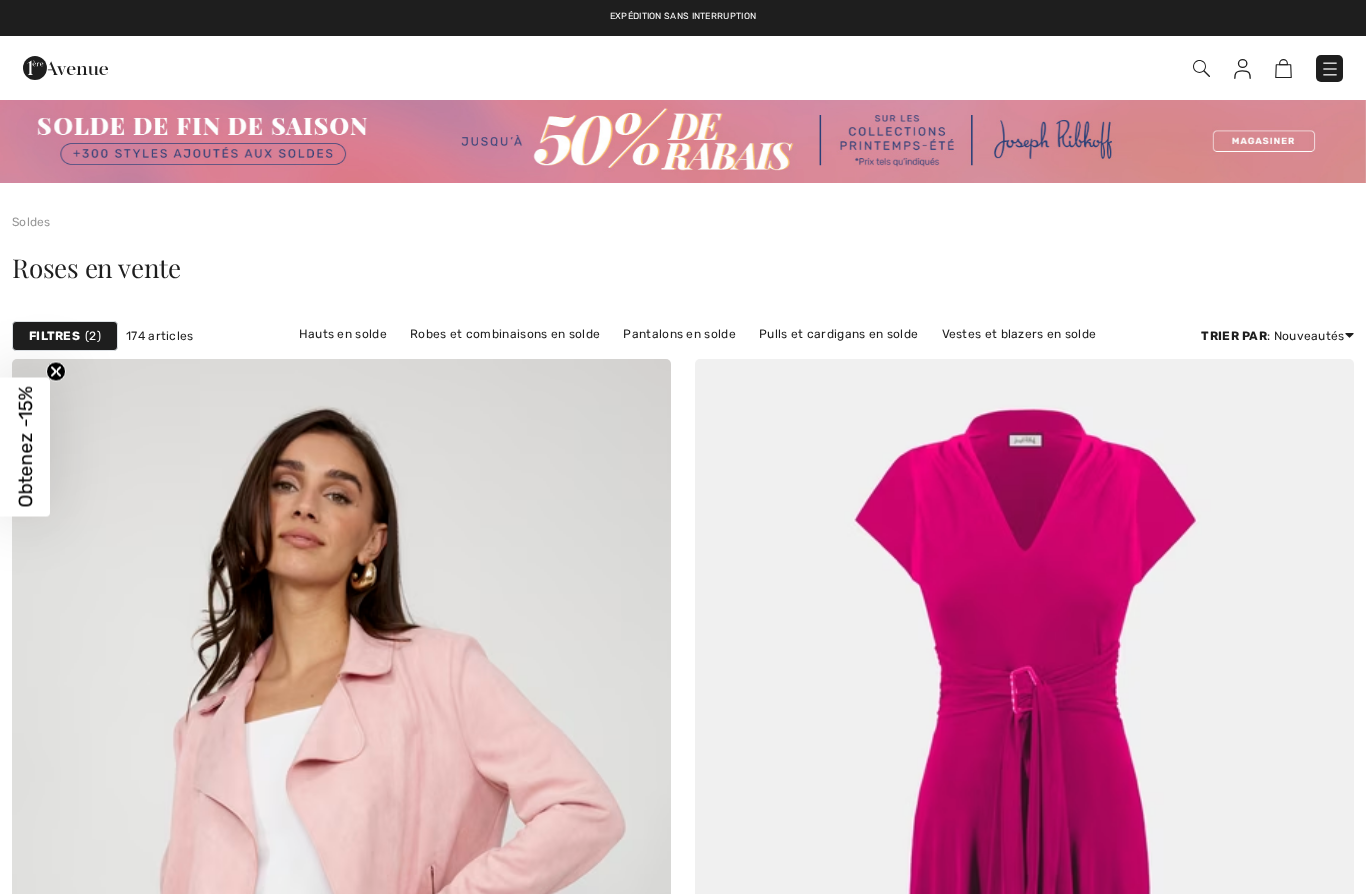 checkbox on "true" 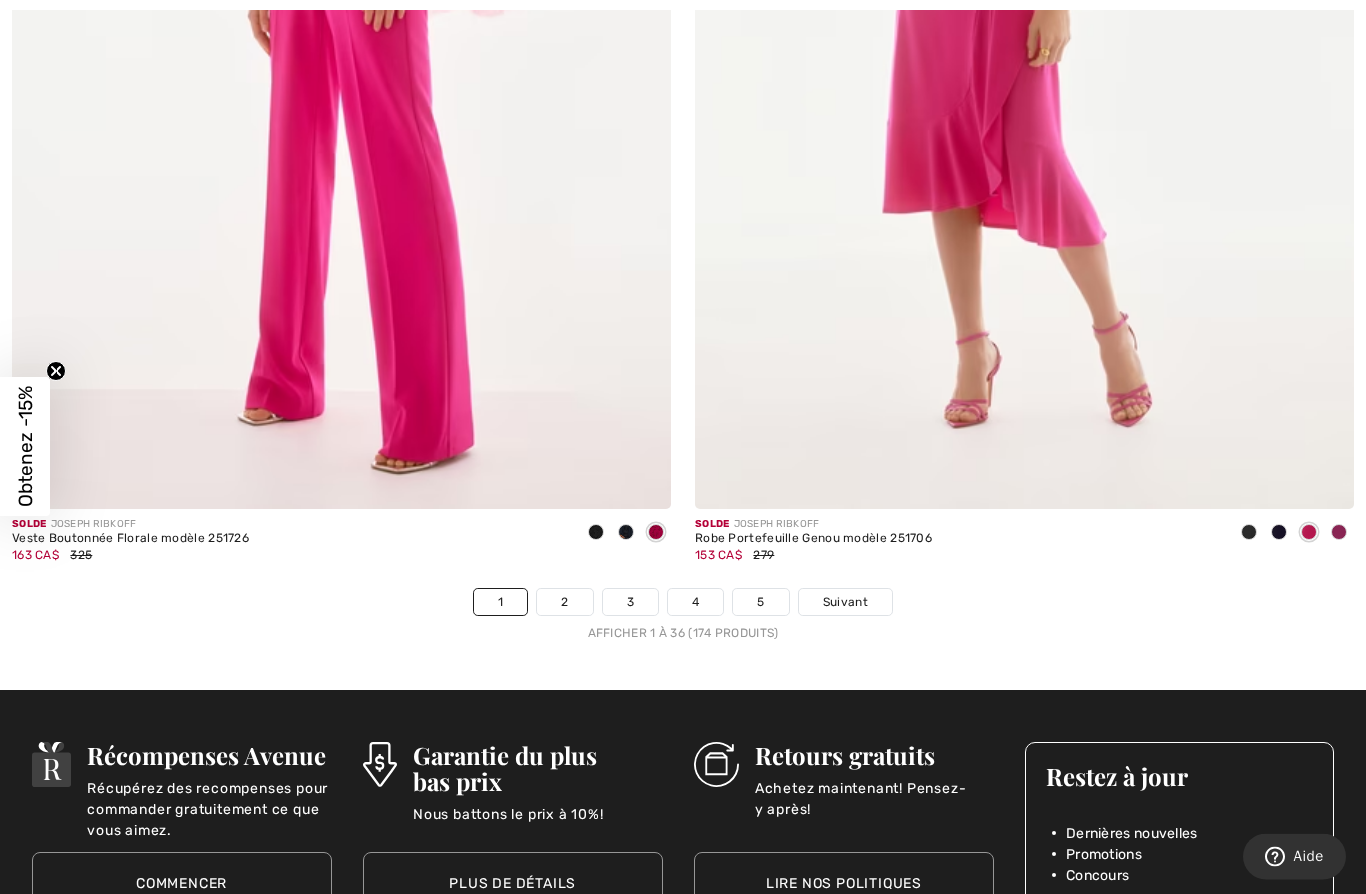 scroll, scrollTop: 19452, scrollLeft: 0, axis: vertical 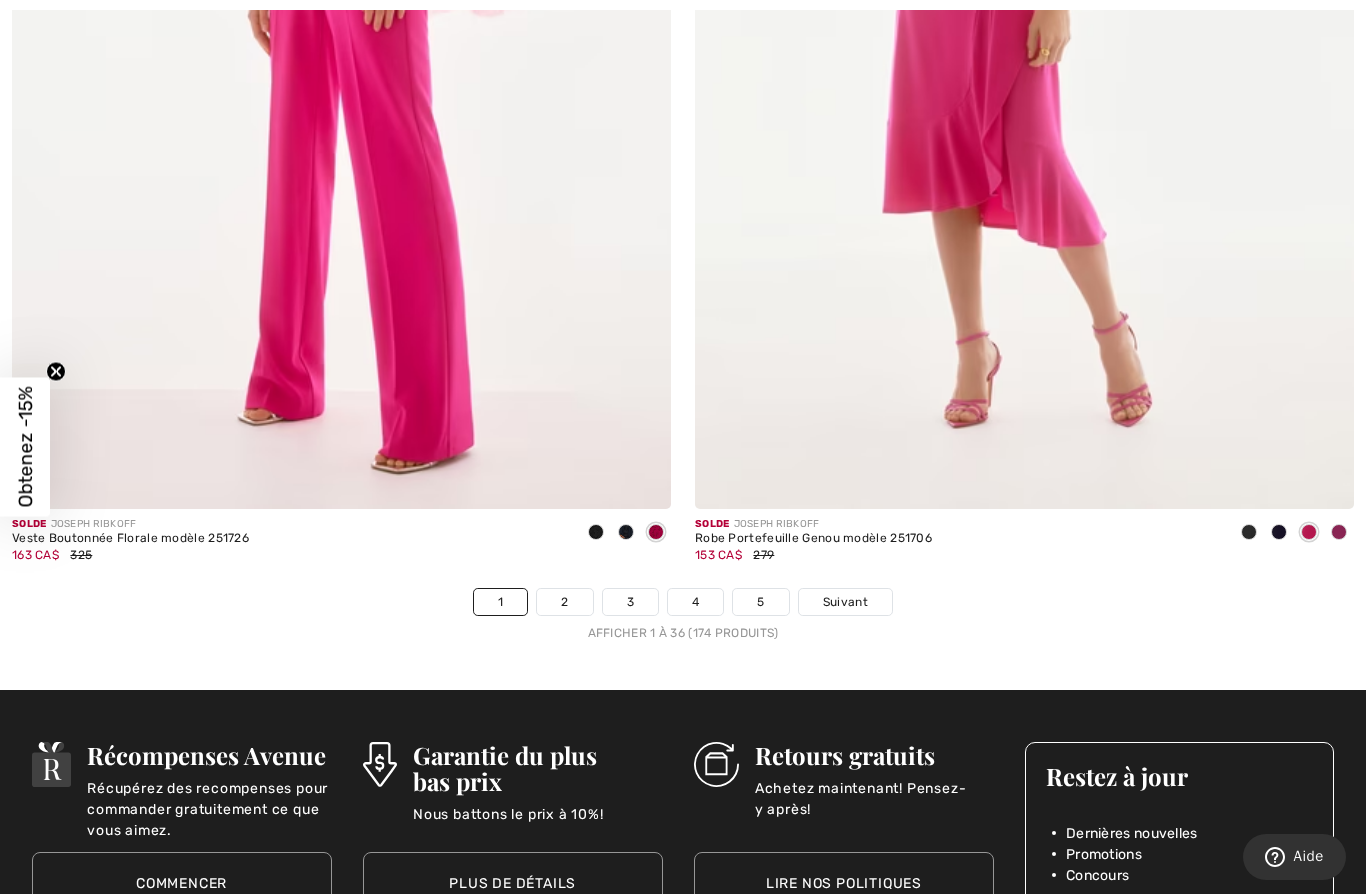 click on "2" at bounding box center (564, 602) 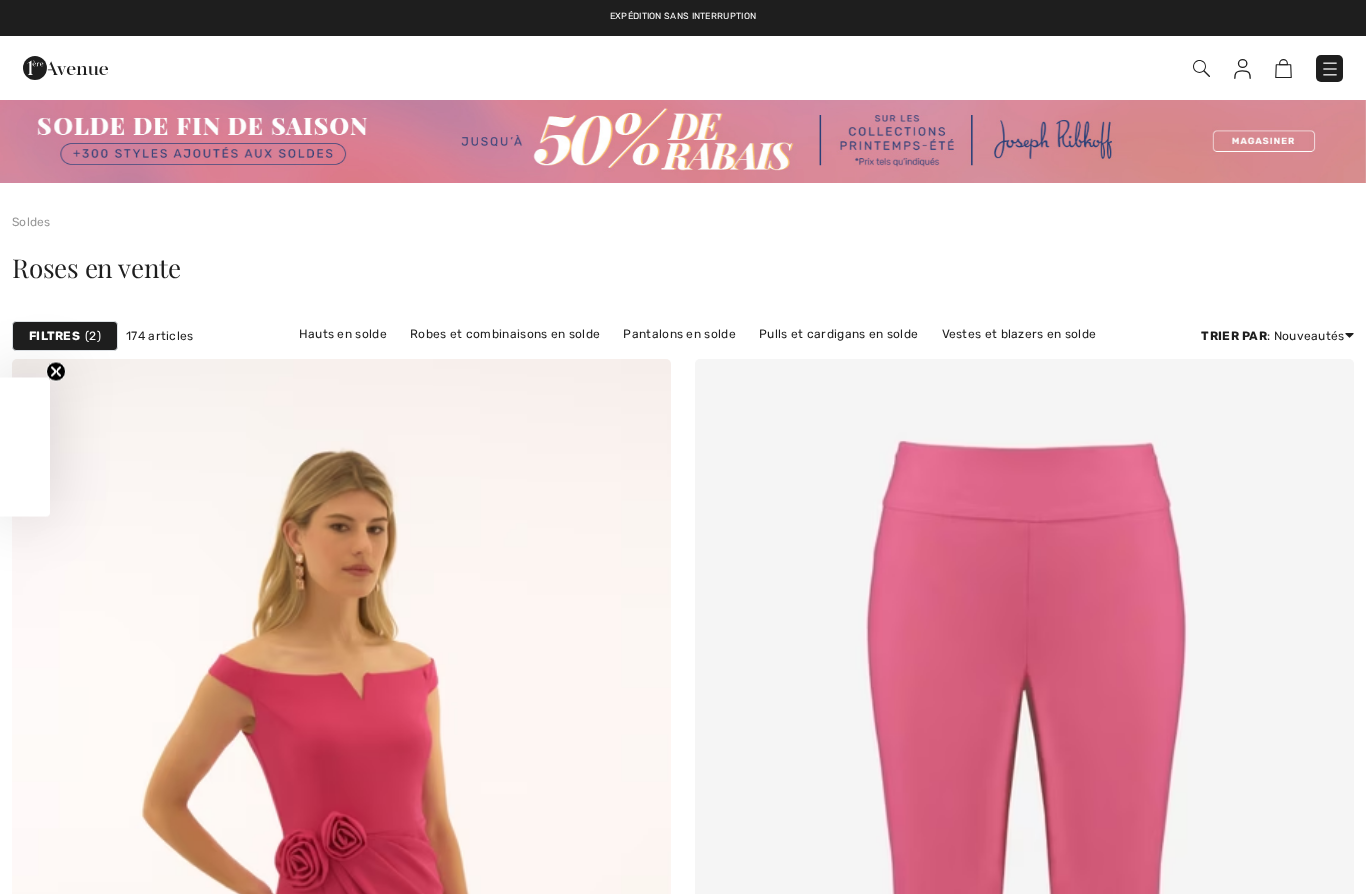 scroll, scrollTop: 0, scrollLeft: 0, axis: both 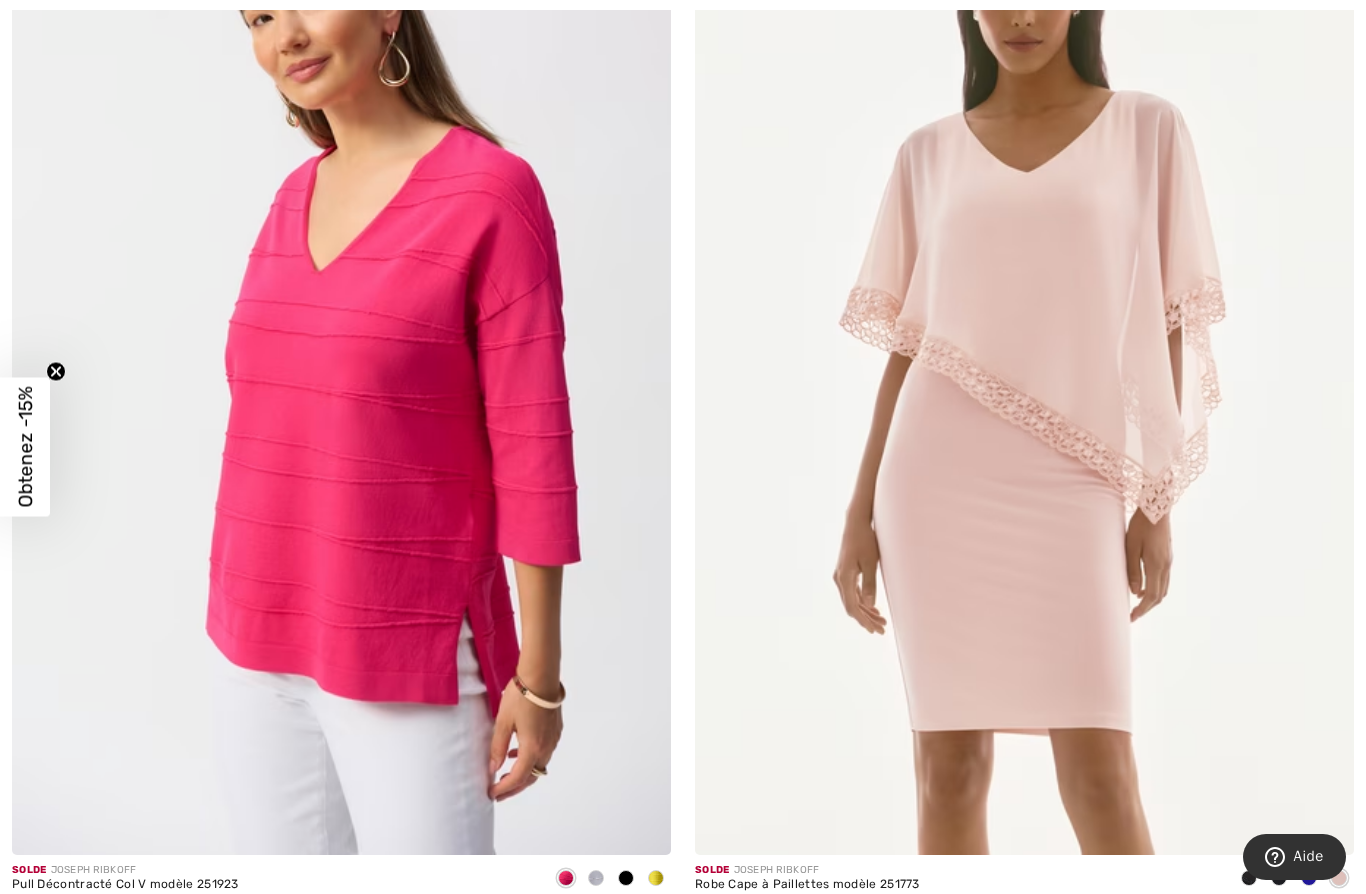 click at bounding box center [341, 360] 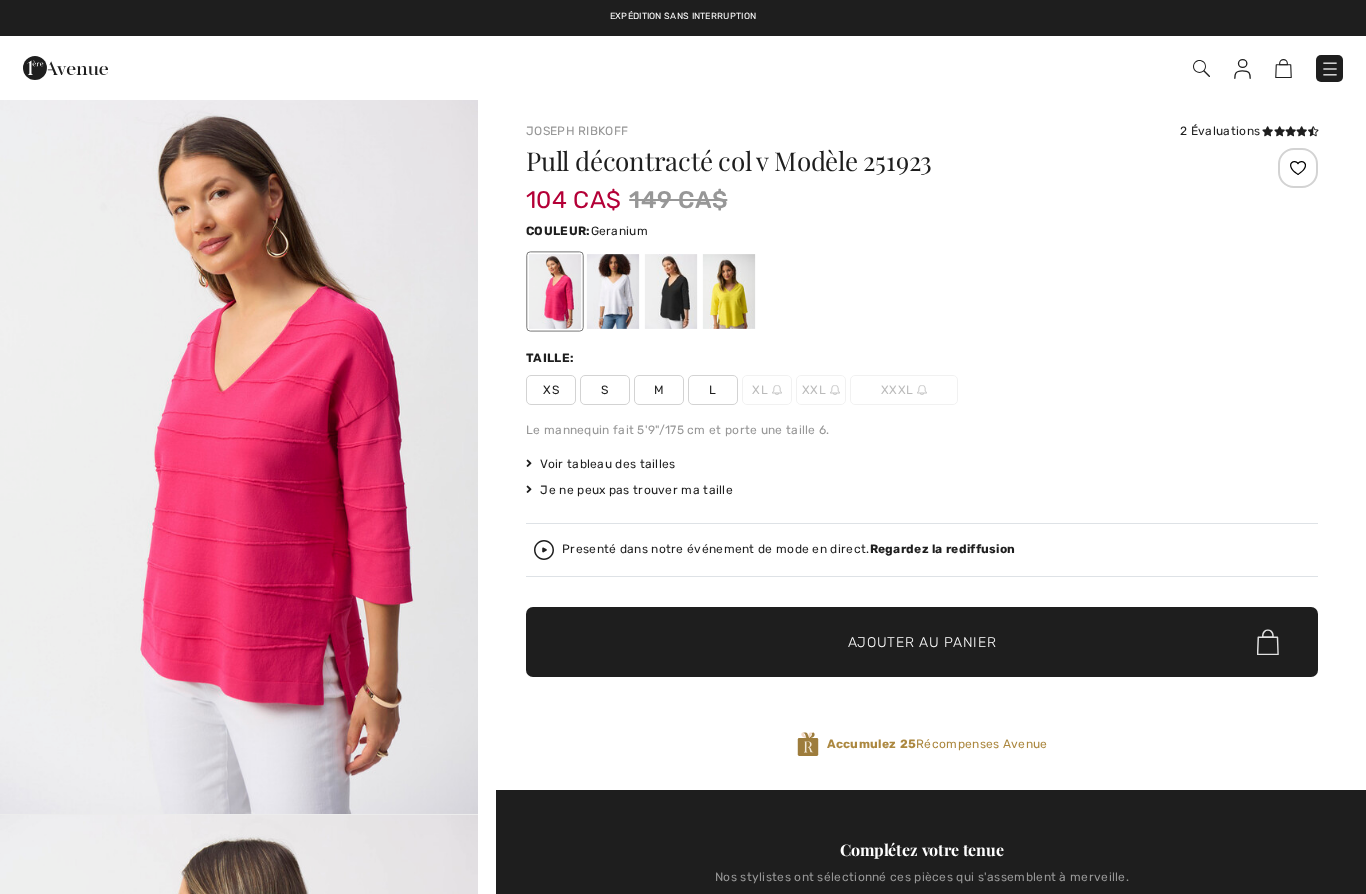 scroll, scrollTop: 0, scrollLeft: 0, axis: both 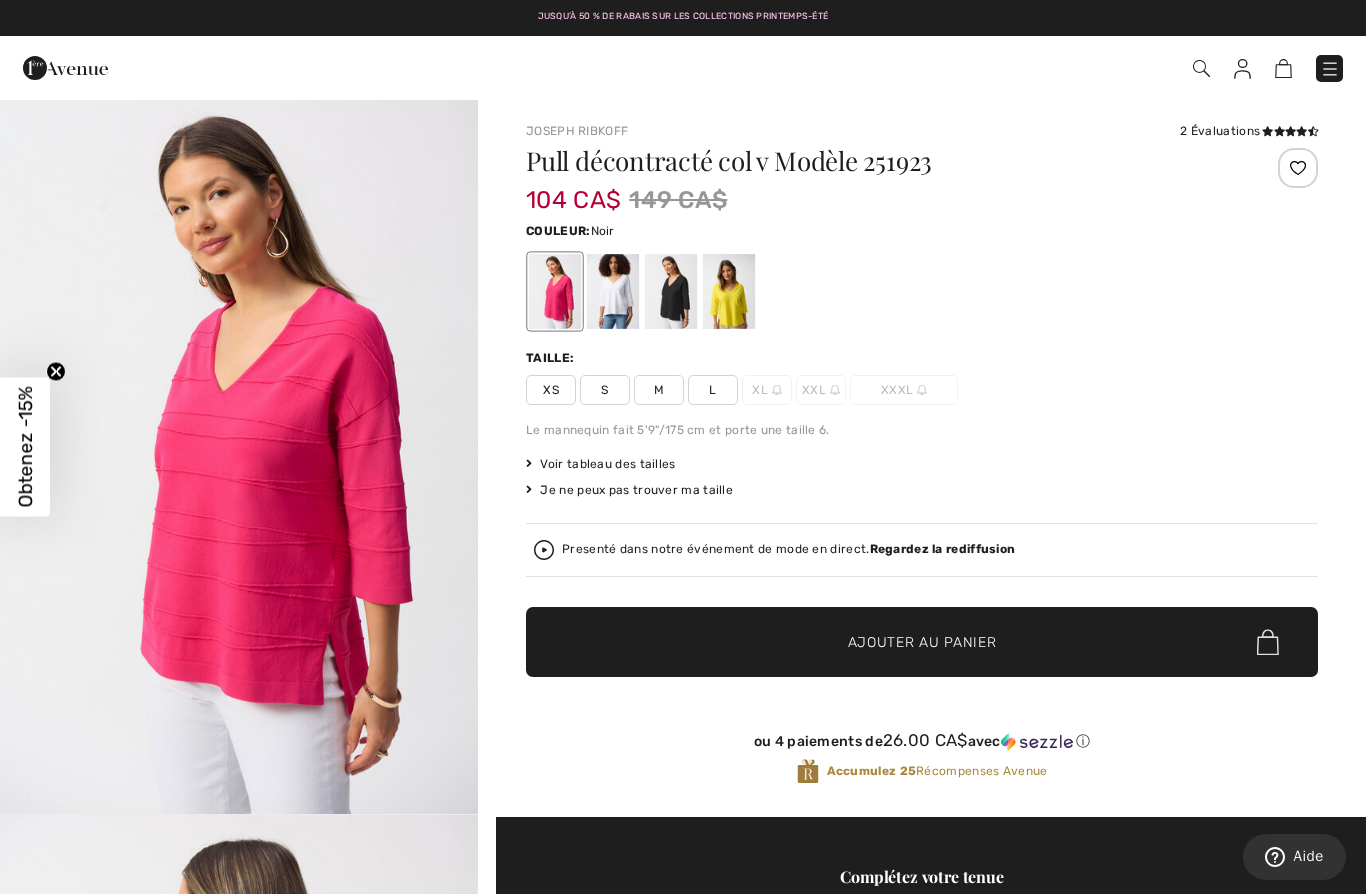 click at bounding box center [671, 291] 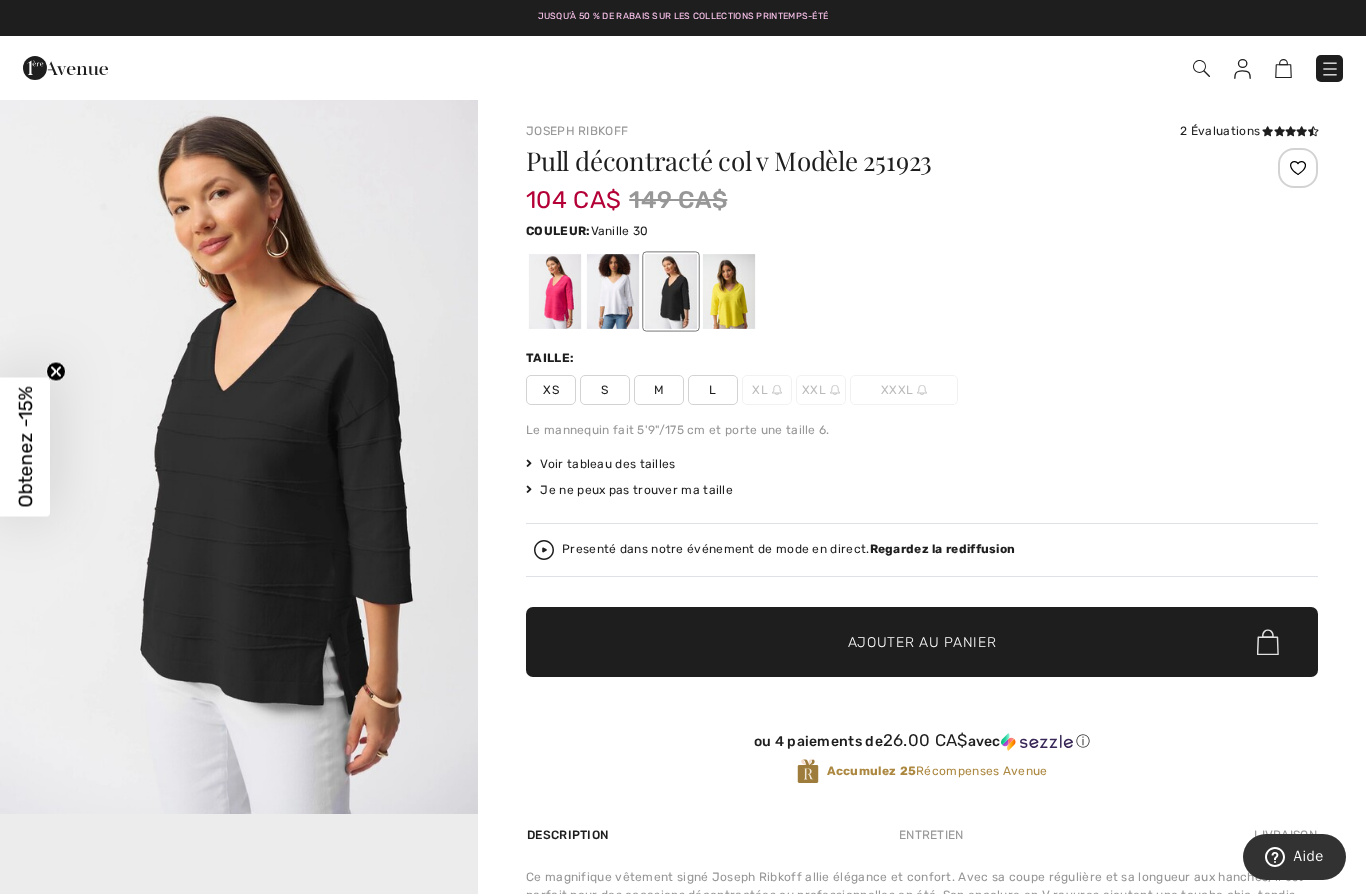 click at bounding box center (613, 291) 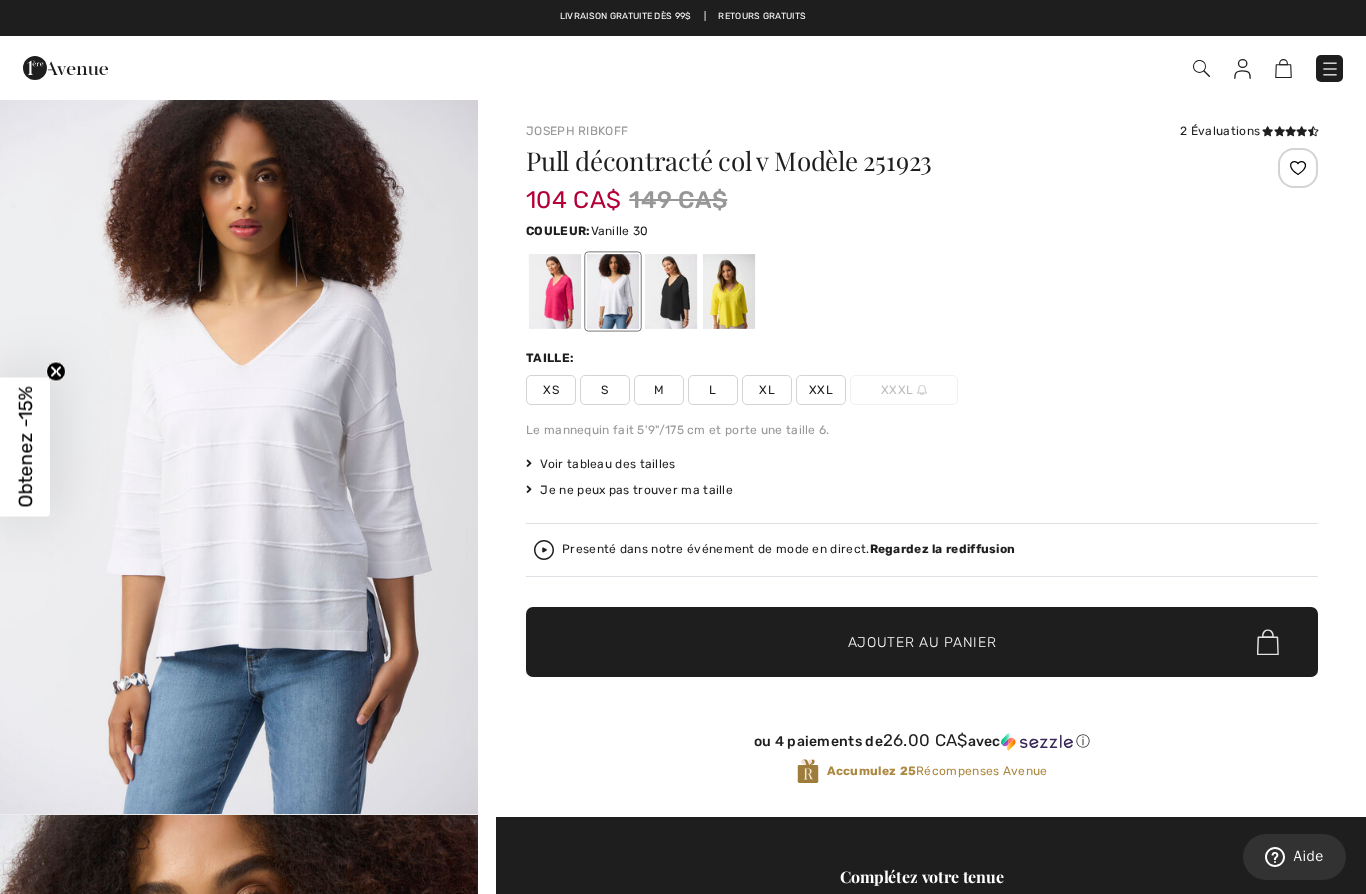 click at bounding box center [729, 291] 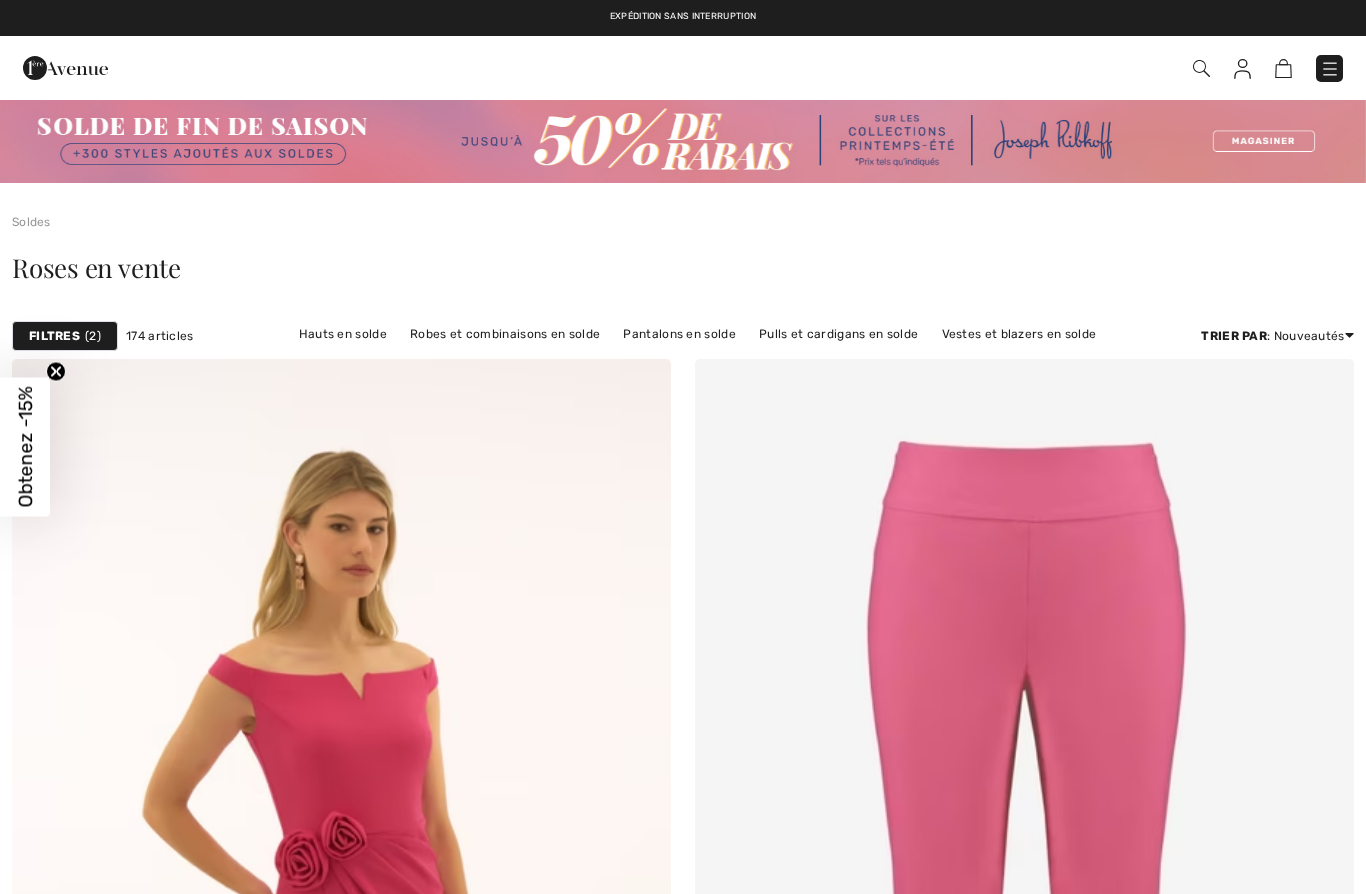 checkbox on "true" 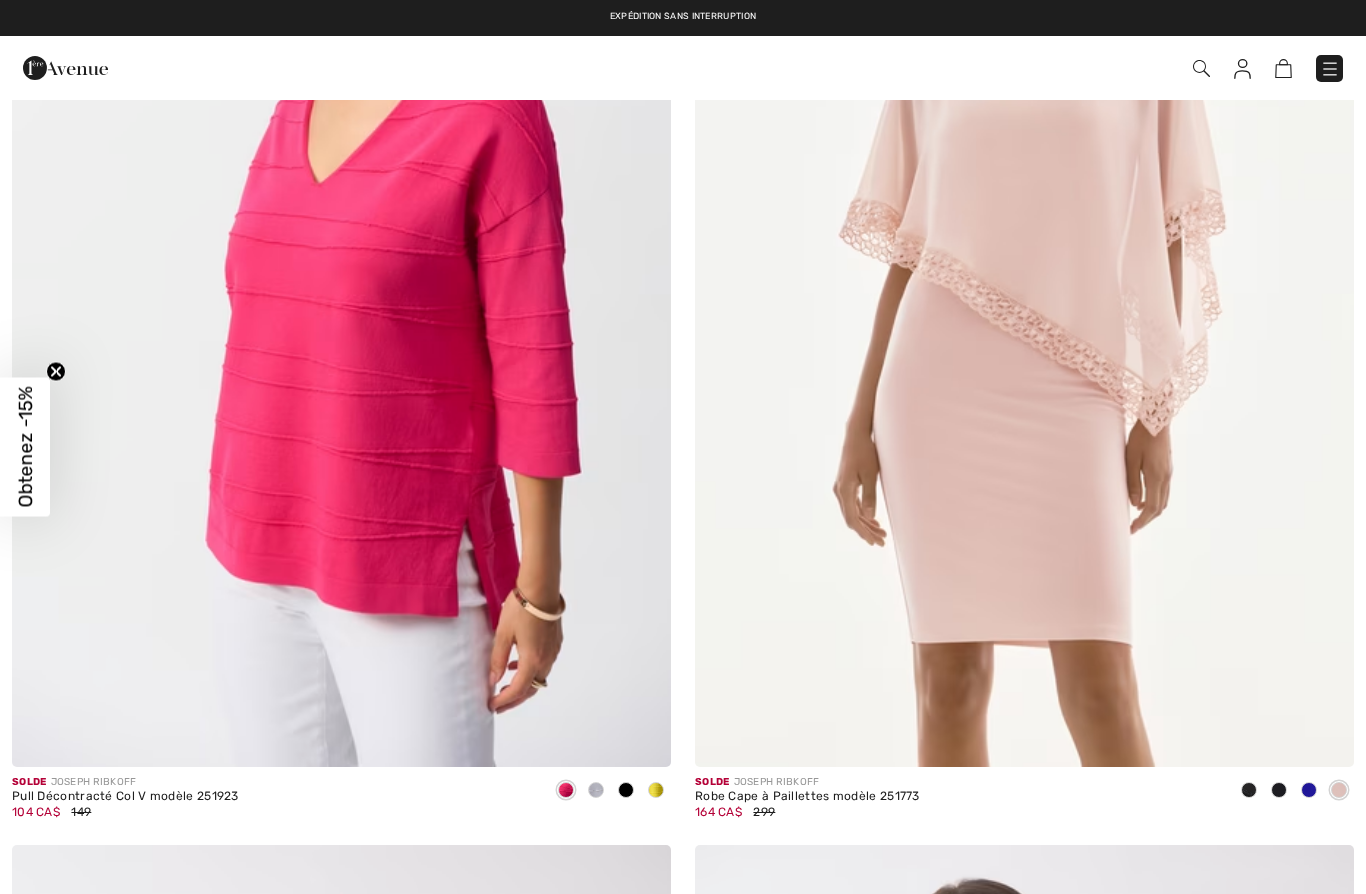 scroll, scrollTop: 0, scrollLeft: 0, axis: both 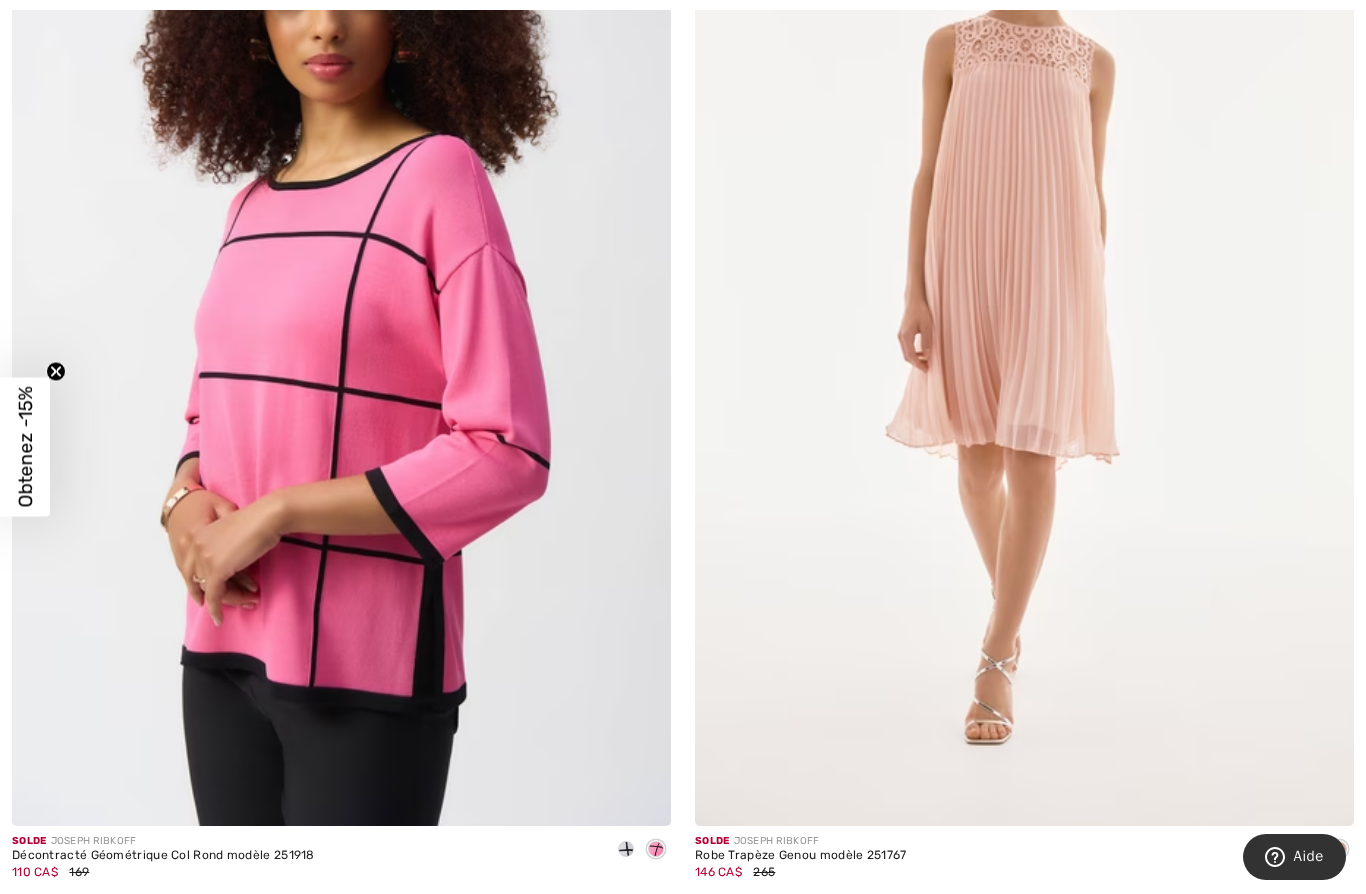 click at bounding box center (341, 331) 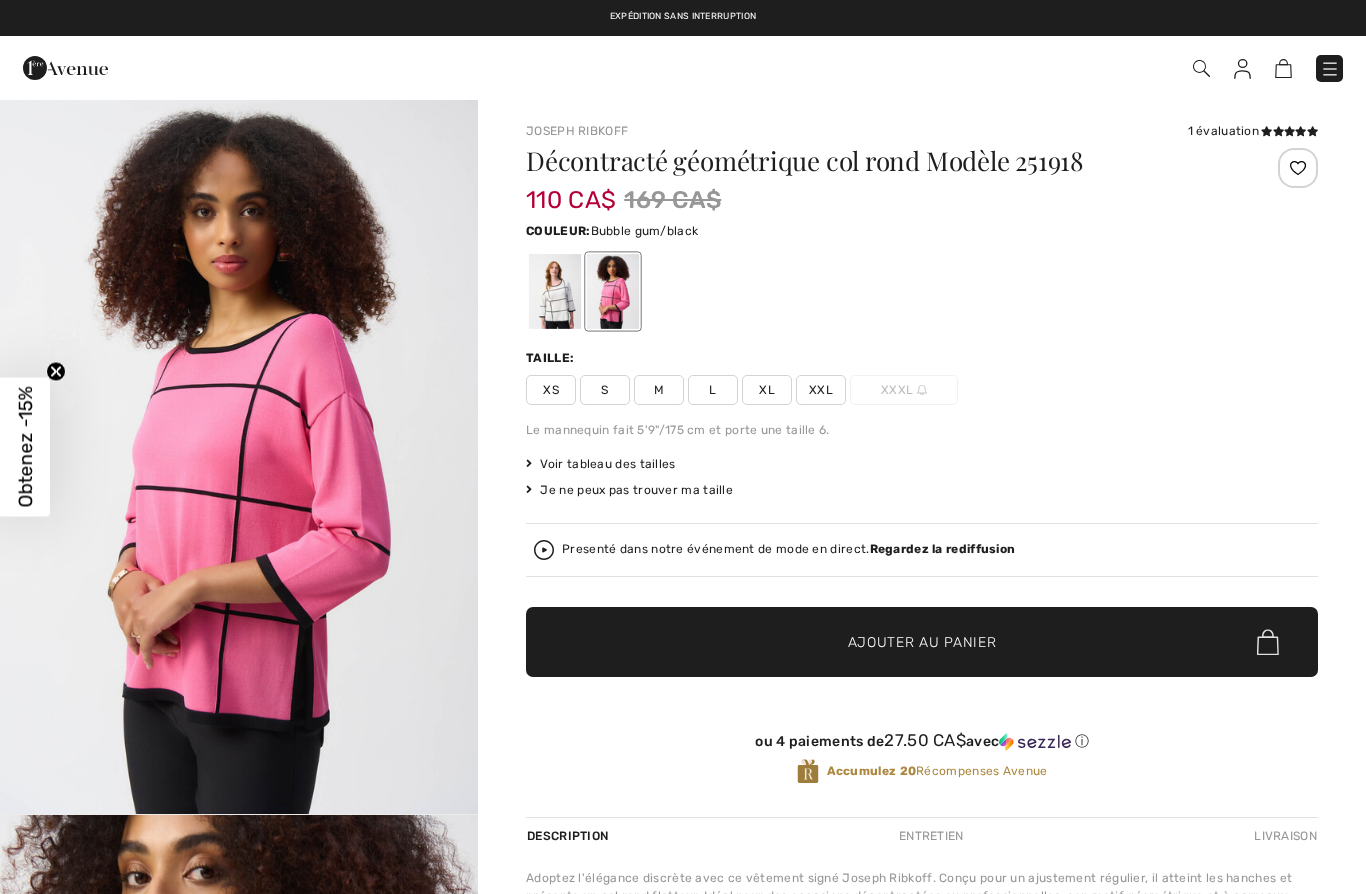 scroll, scrollTop: 0, scrollLeft: 0, axis: both 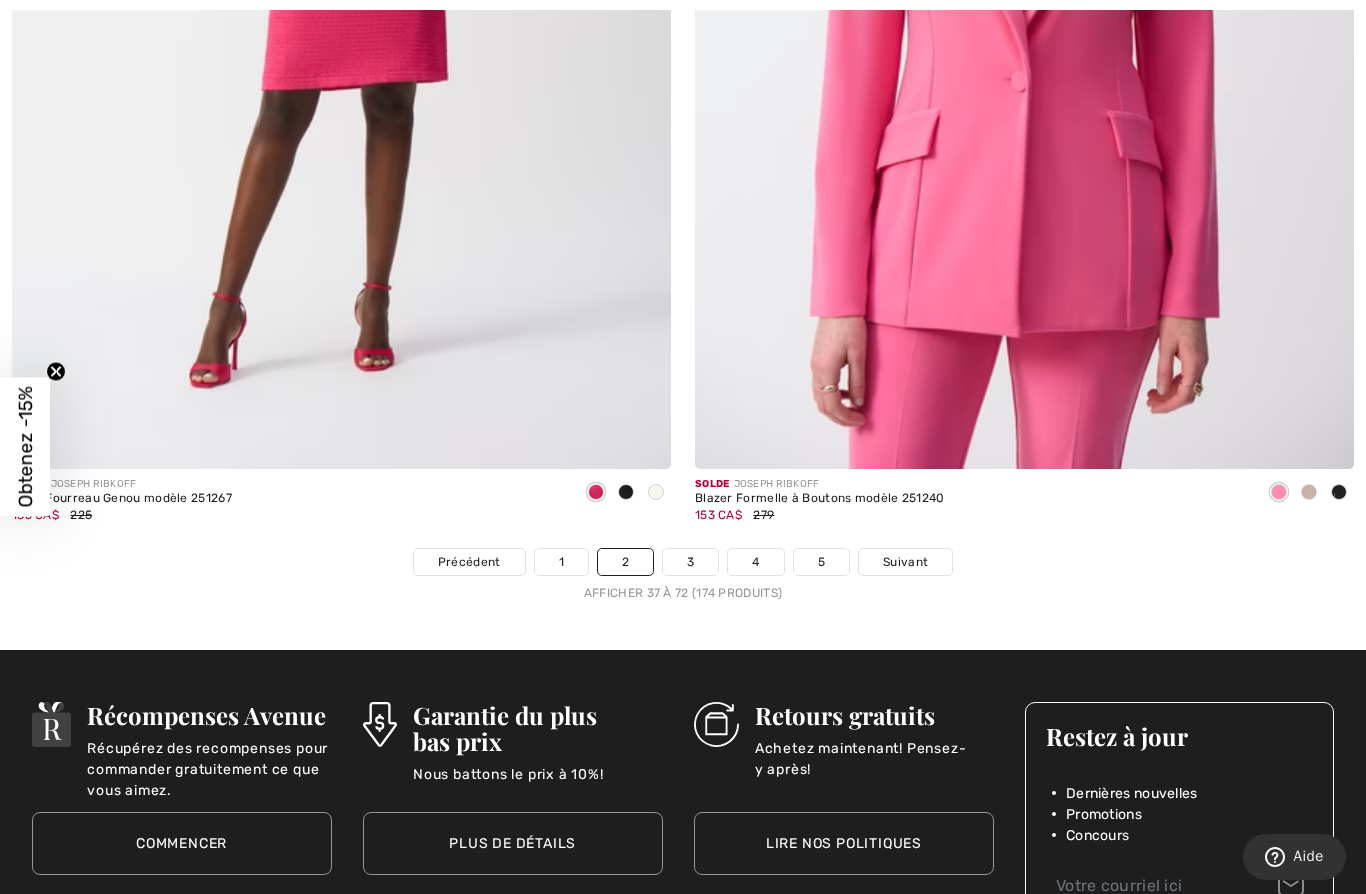 click on "3" at bounding box center [690, 562] 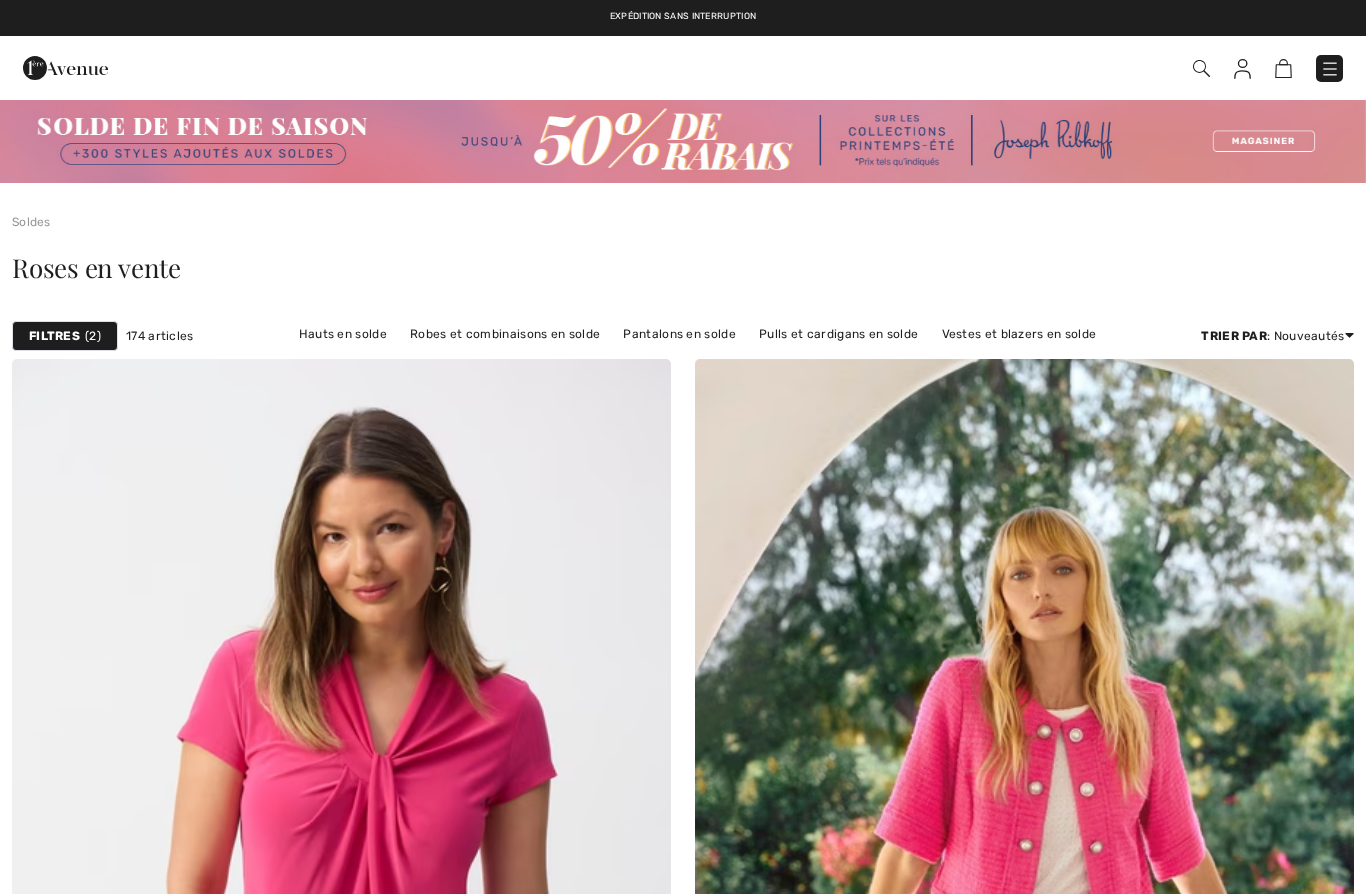 scroll, scrollTop: 0, scrollLeft: 0, axis: both 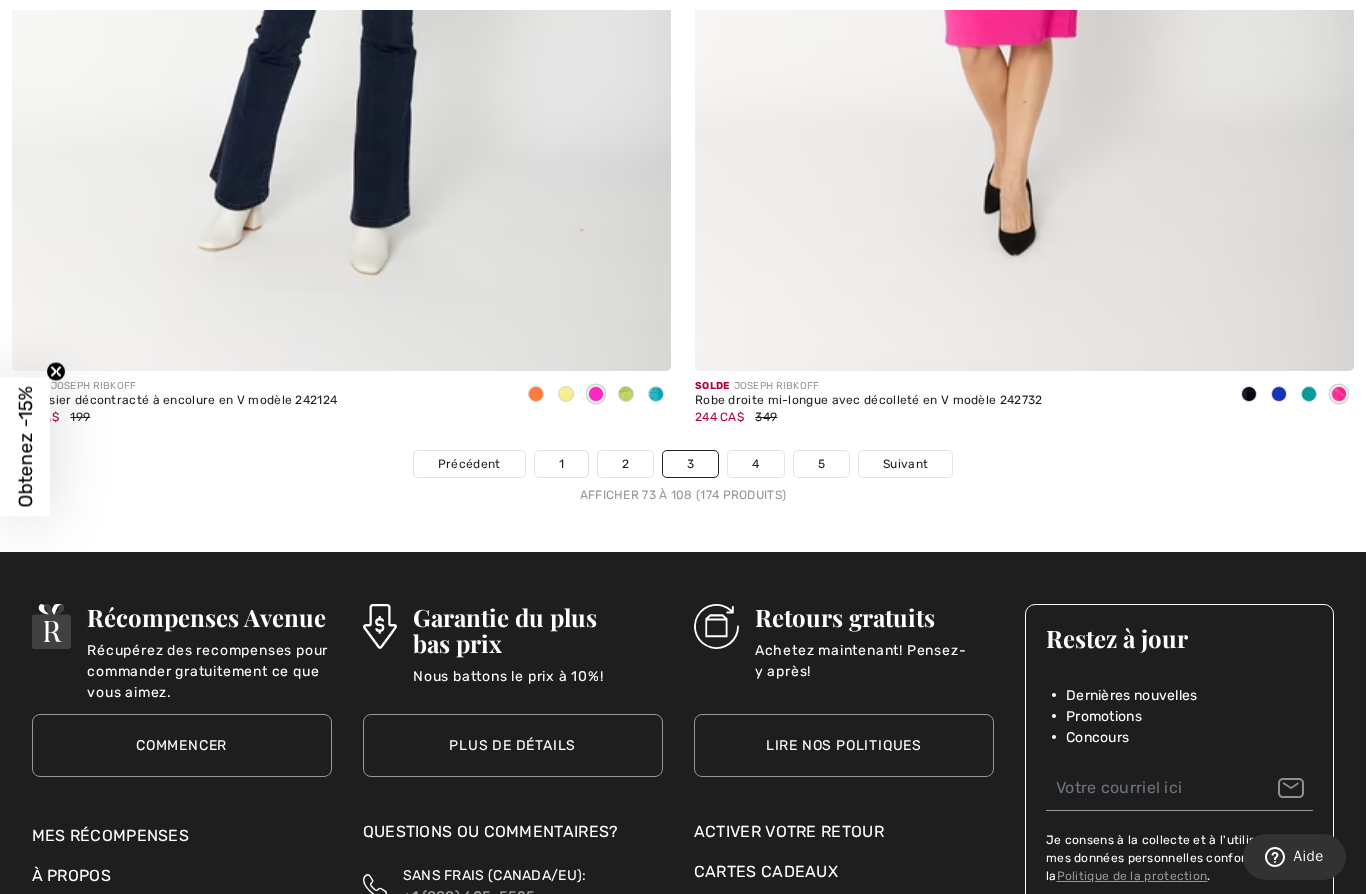 click on "4" at bounding box center [755, 464] 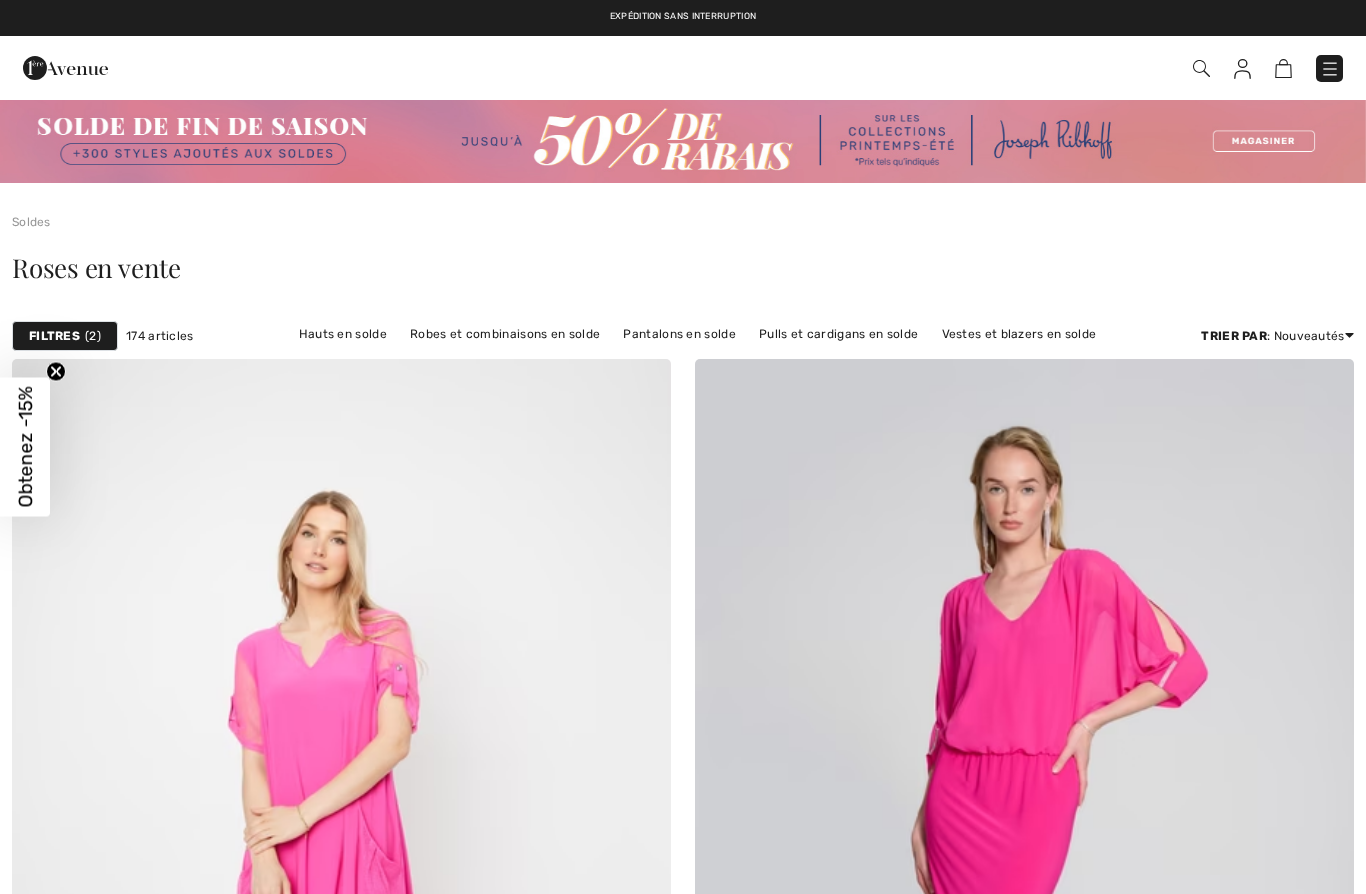 scroll, scrollTop: 0, scrollLeft: 0, axis: both 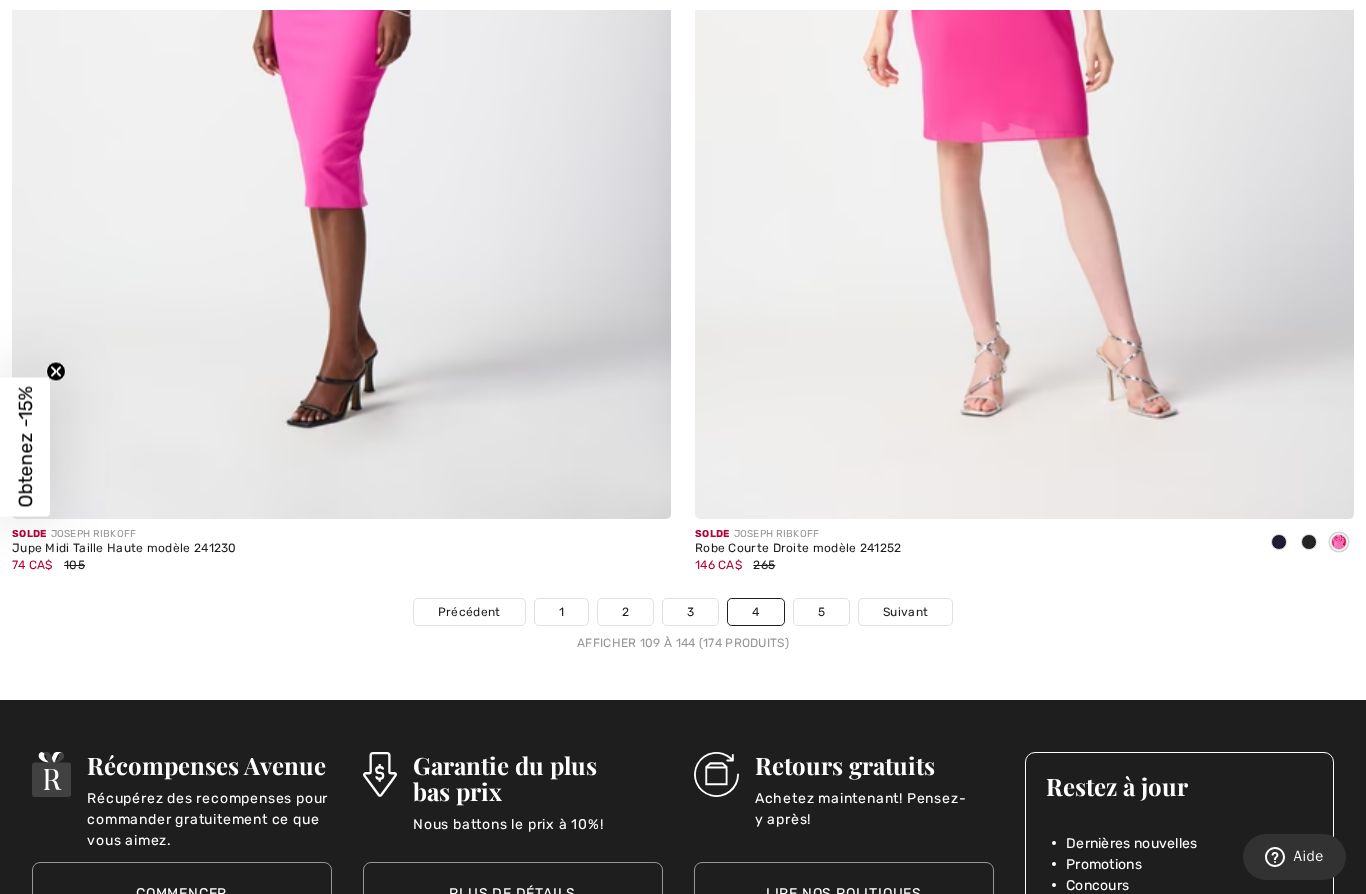 click on "5" at bounding box center (821, 612) 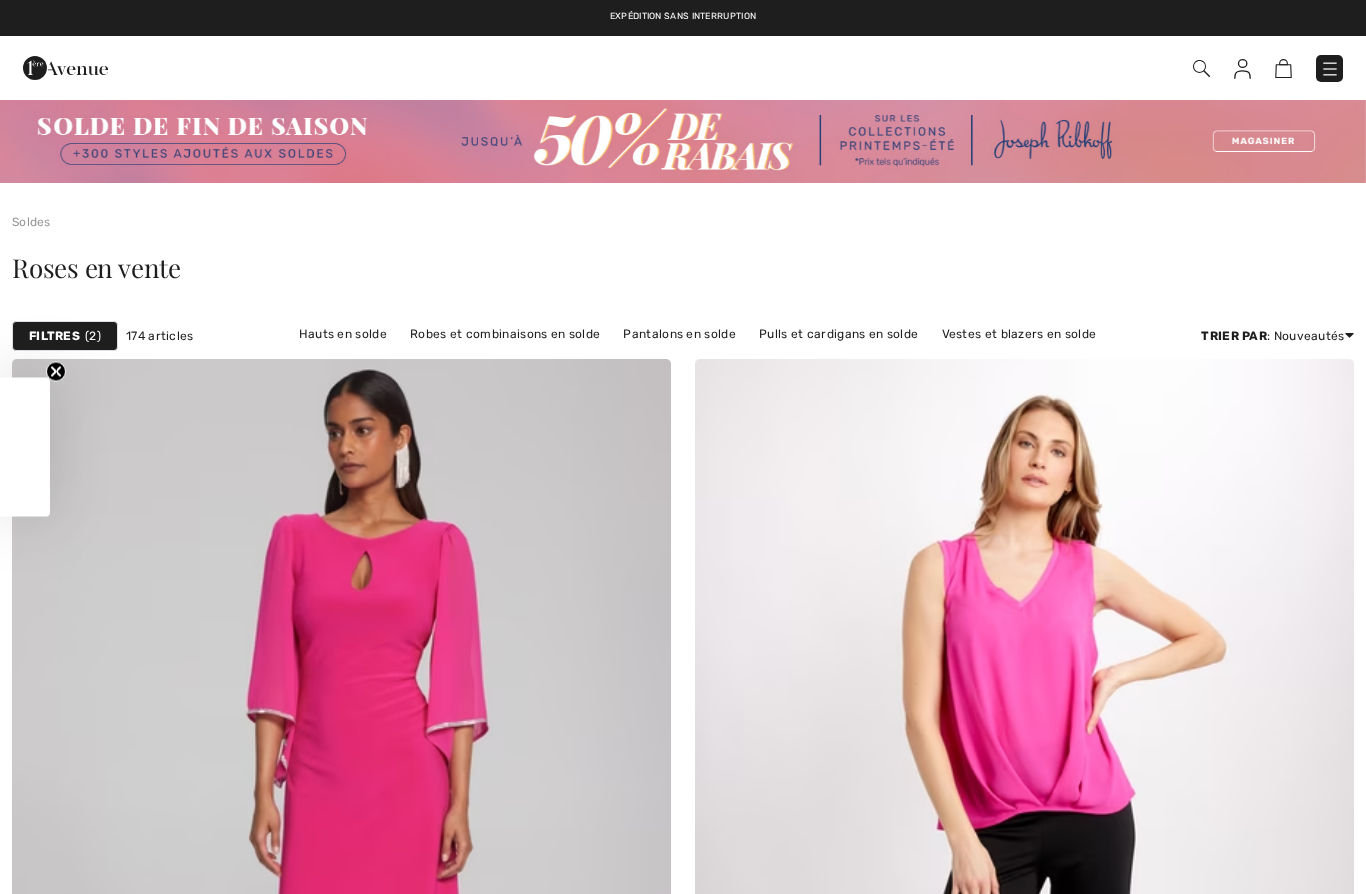 scroll, scrollTop: 0, scrollLeft: 0, axis: both 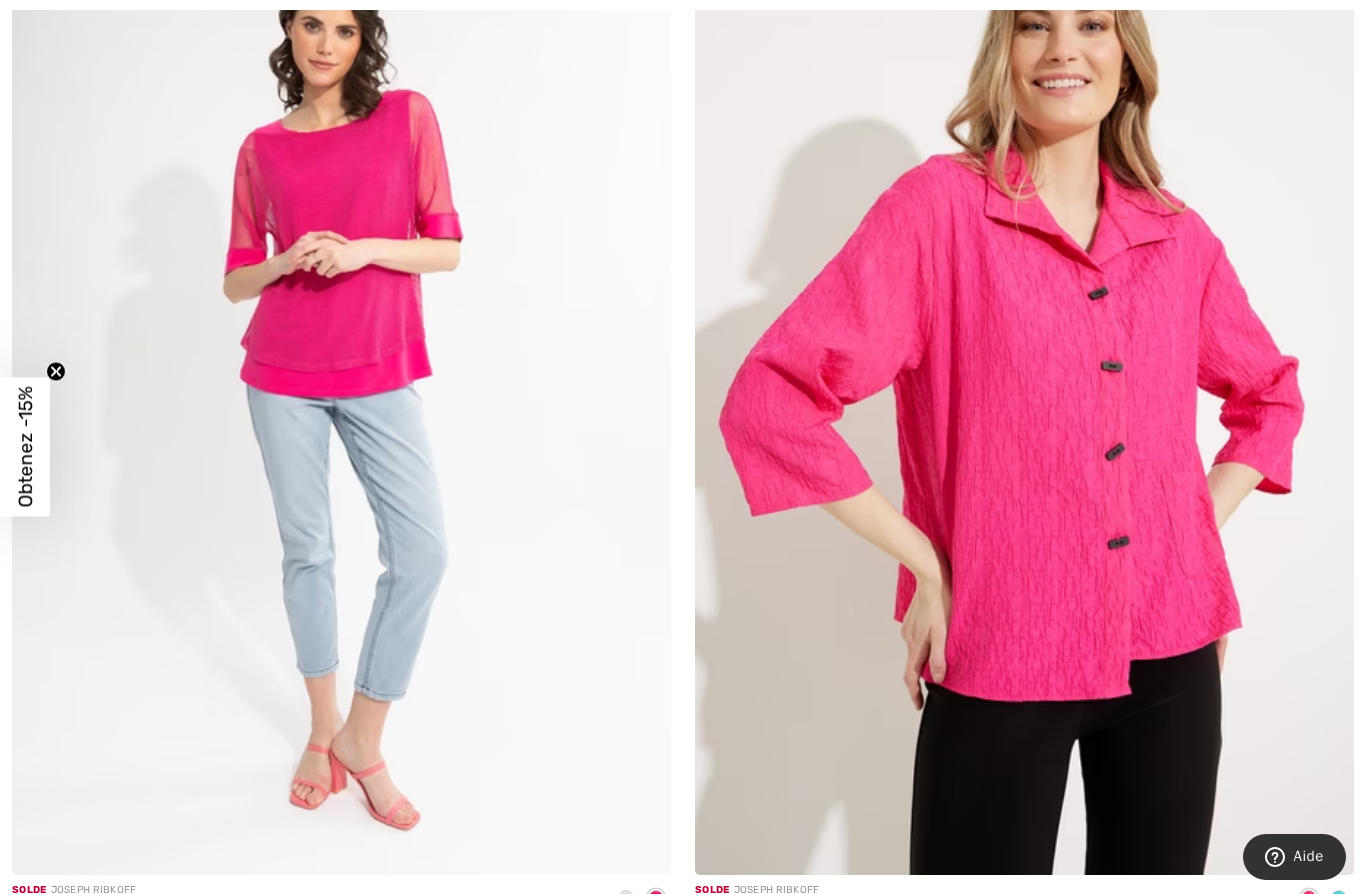 click at bounding box center (1024, 380) 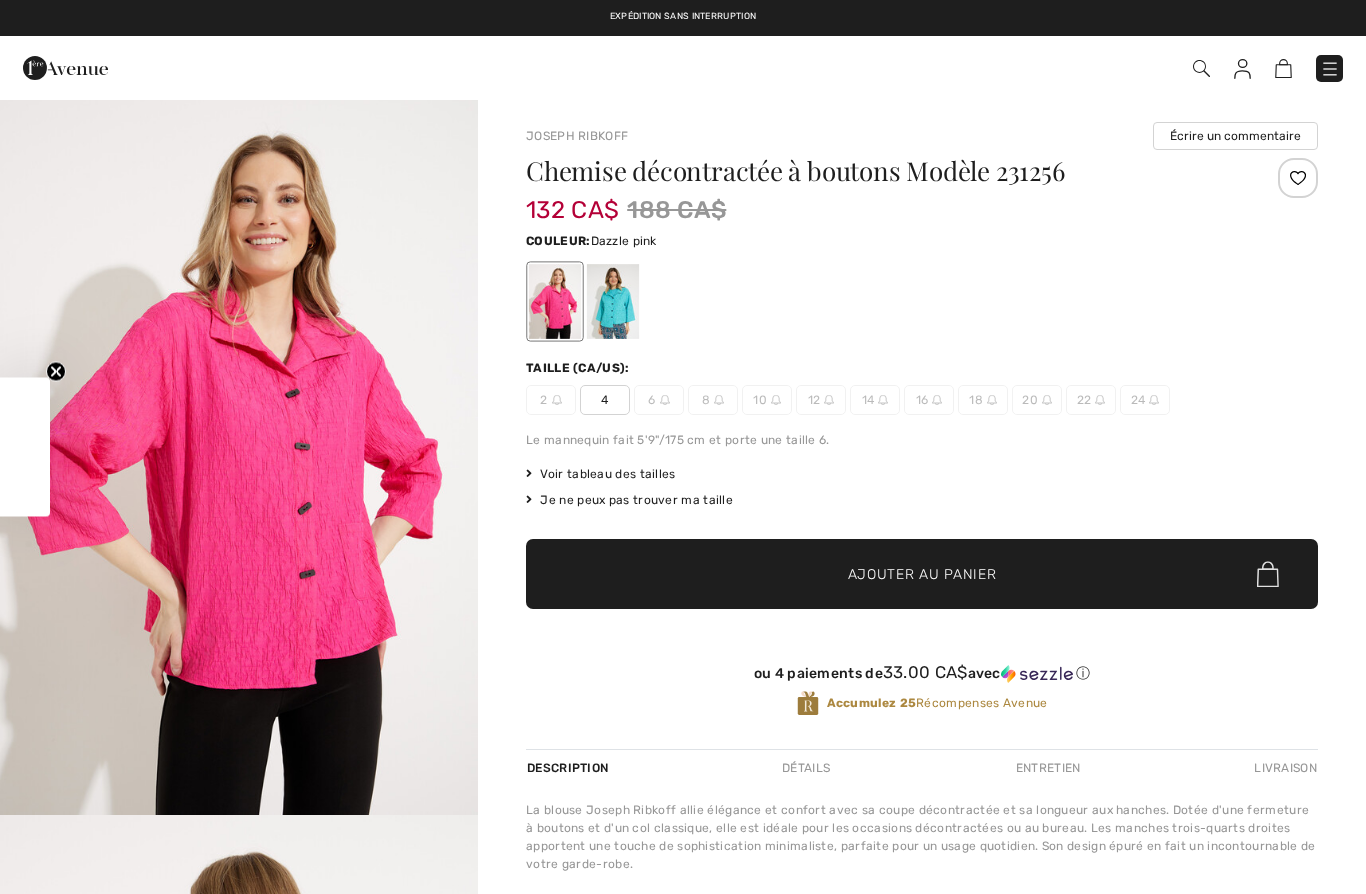 scroll, scrollTop: 0, scrollLeft: 0, axis: both 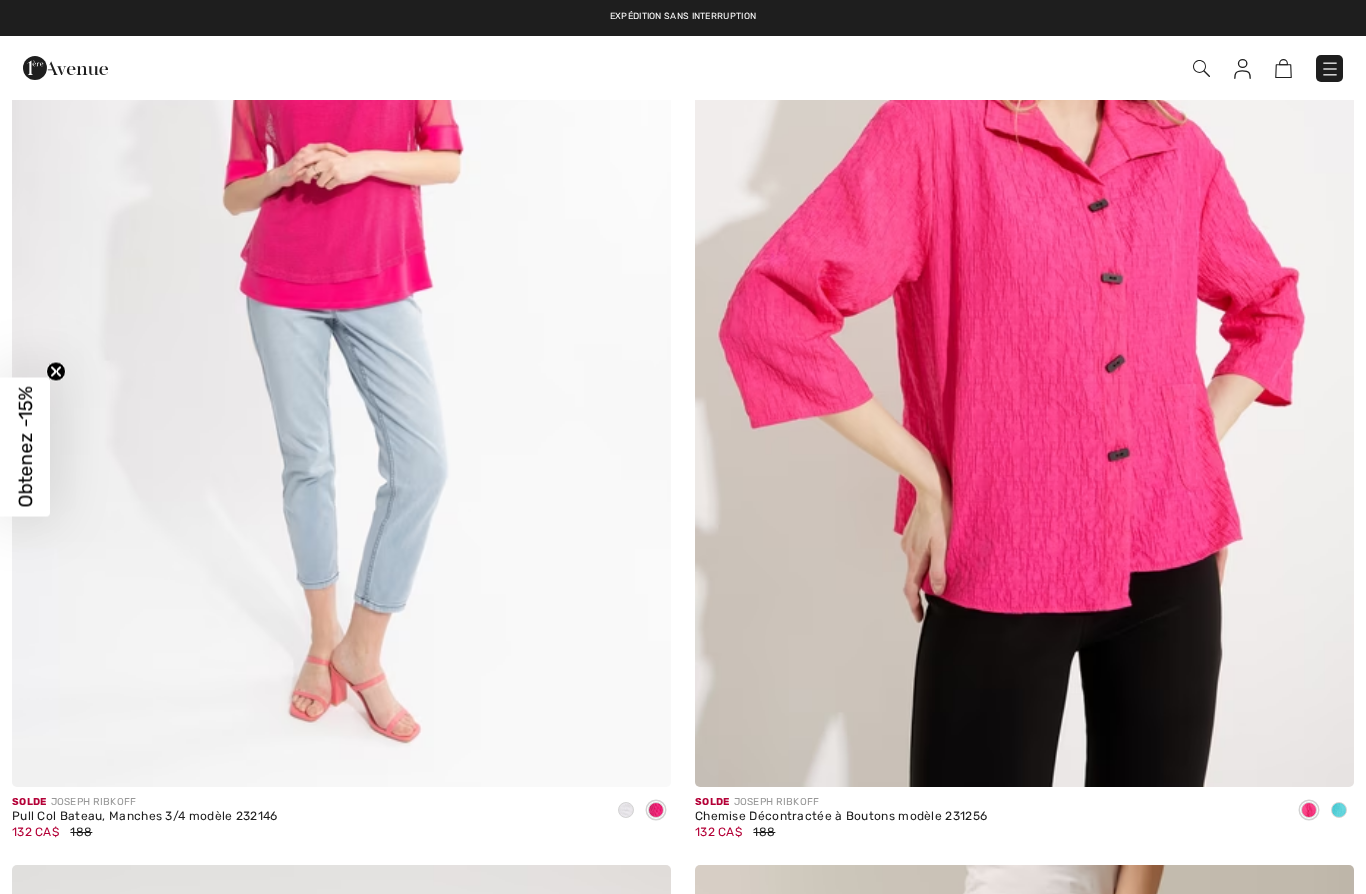 checkbox on "true" 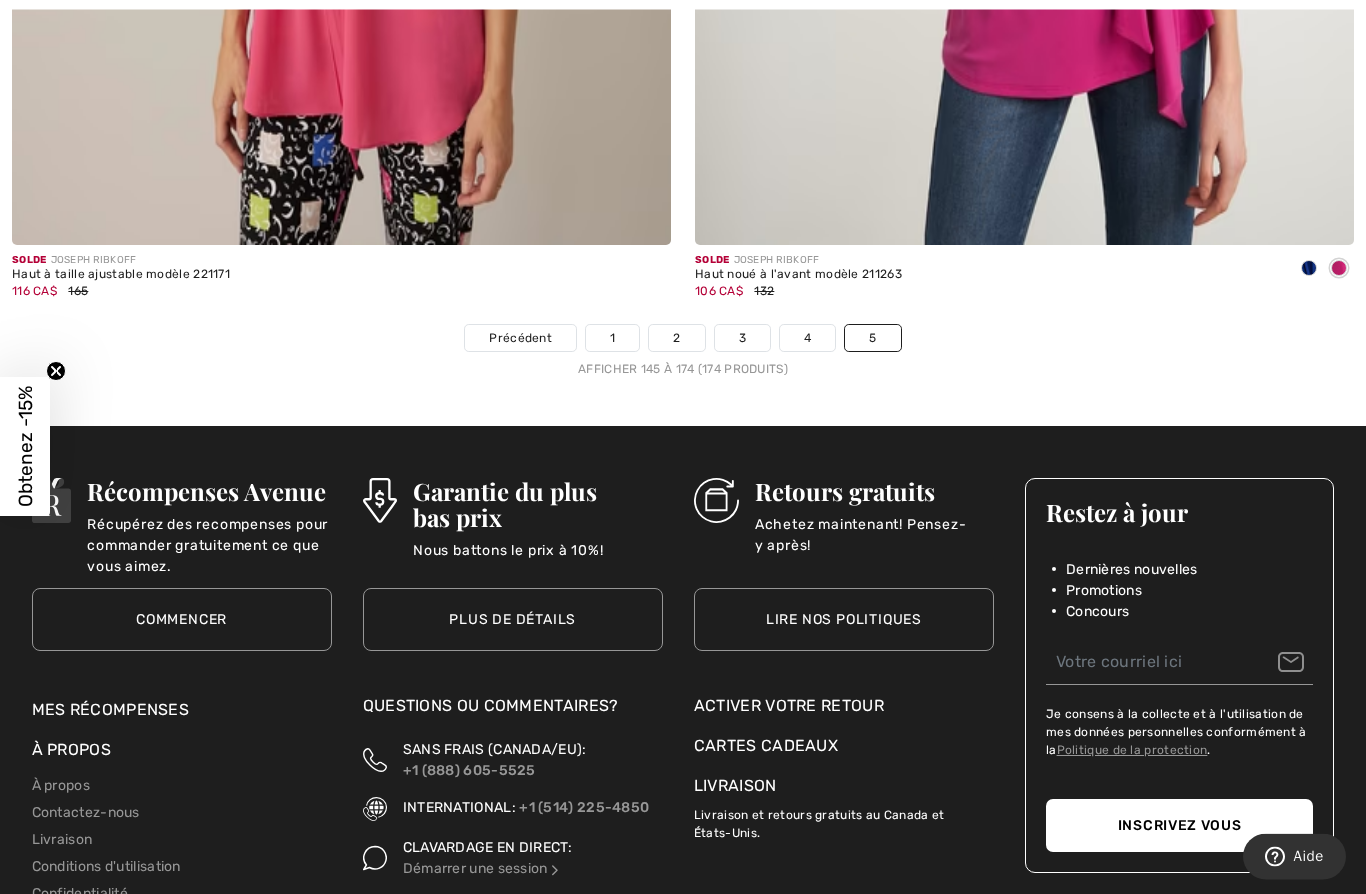 scroll, scrollTop: 16514, scrollLeft: 0, axis: vertical 